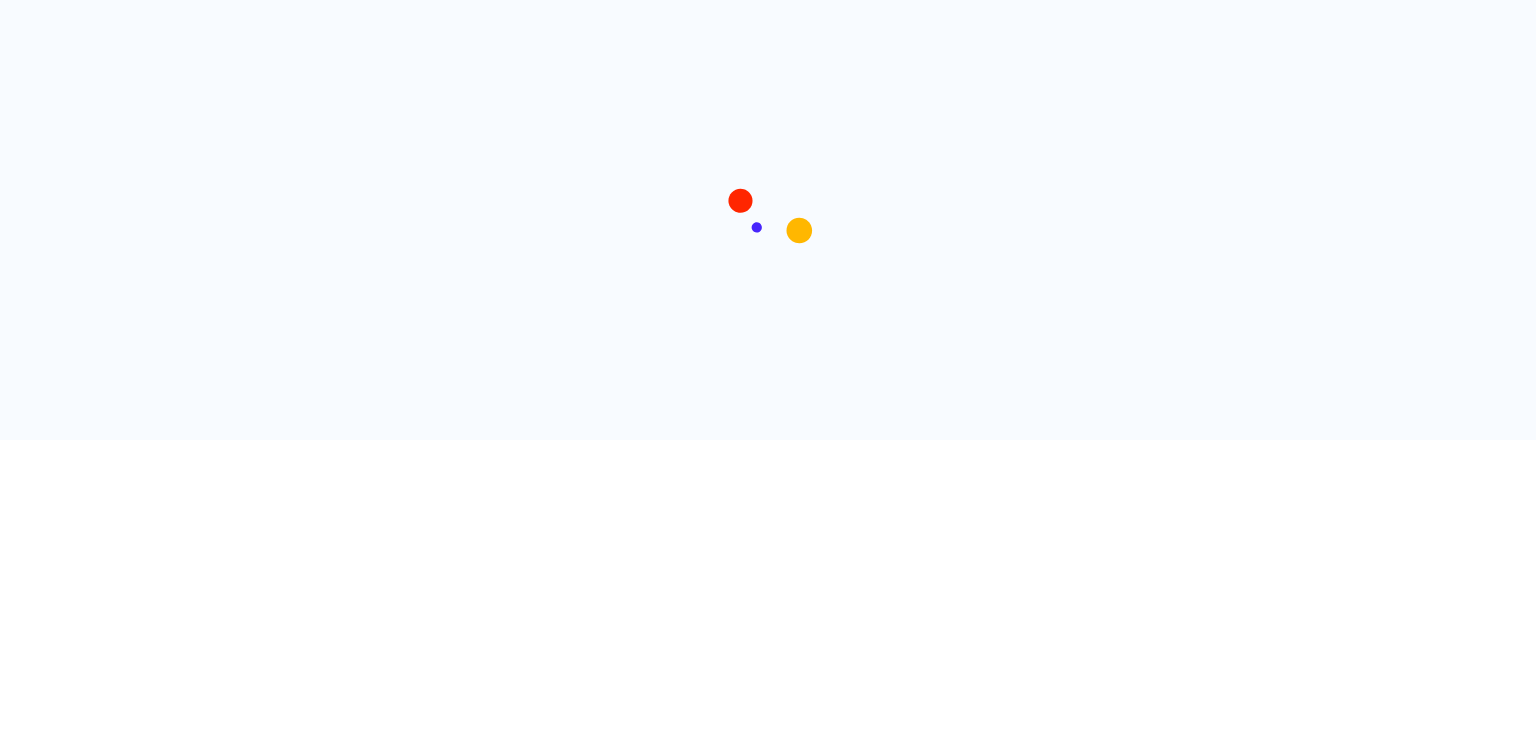 scroll, scrollTop: 0, scrollLeft: 0, axis: both 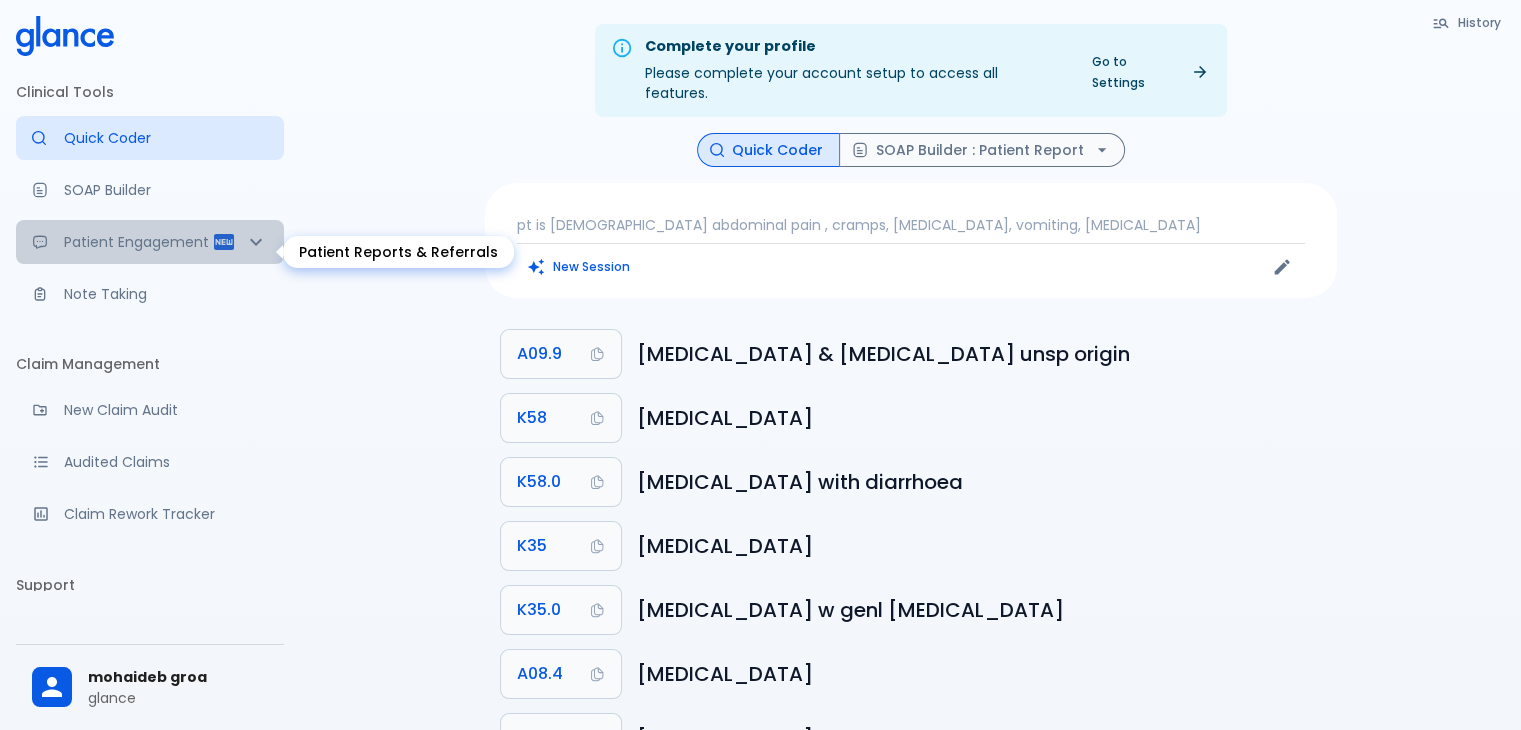 click on "Patient Engagement" at bounding box center [150, 242] 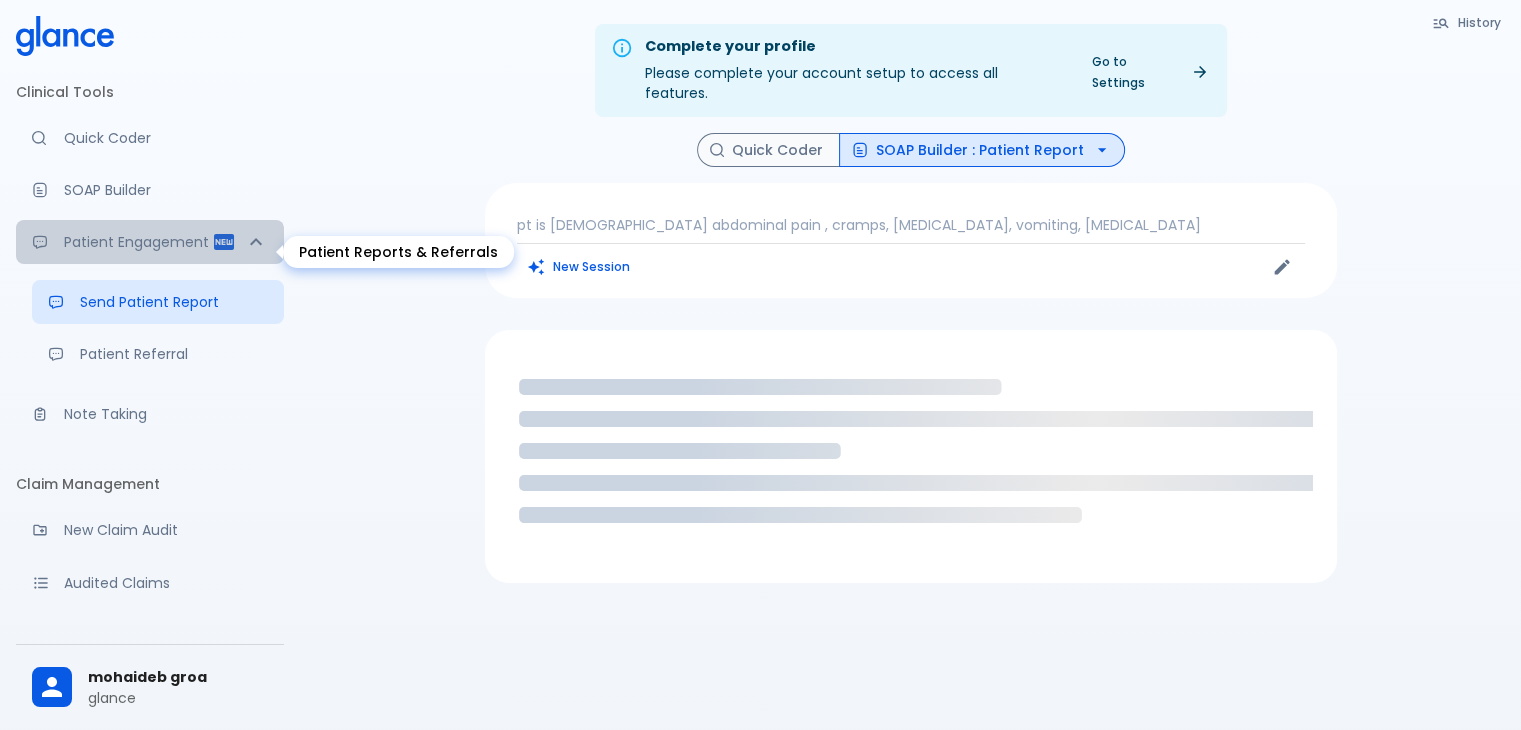 click on "Patient Engagement" at bounding box center (150, 242) 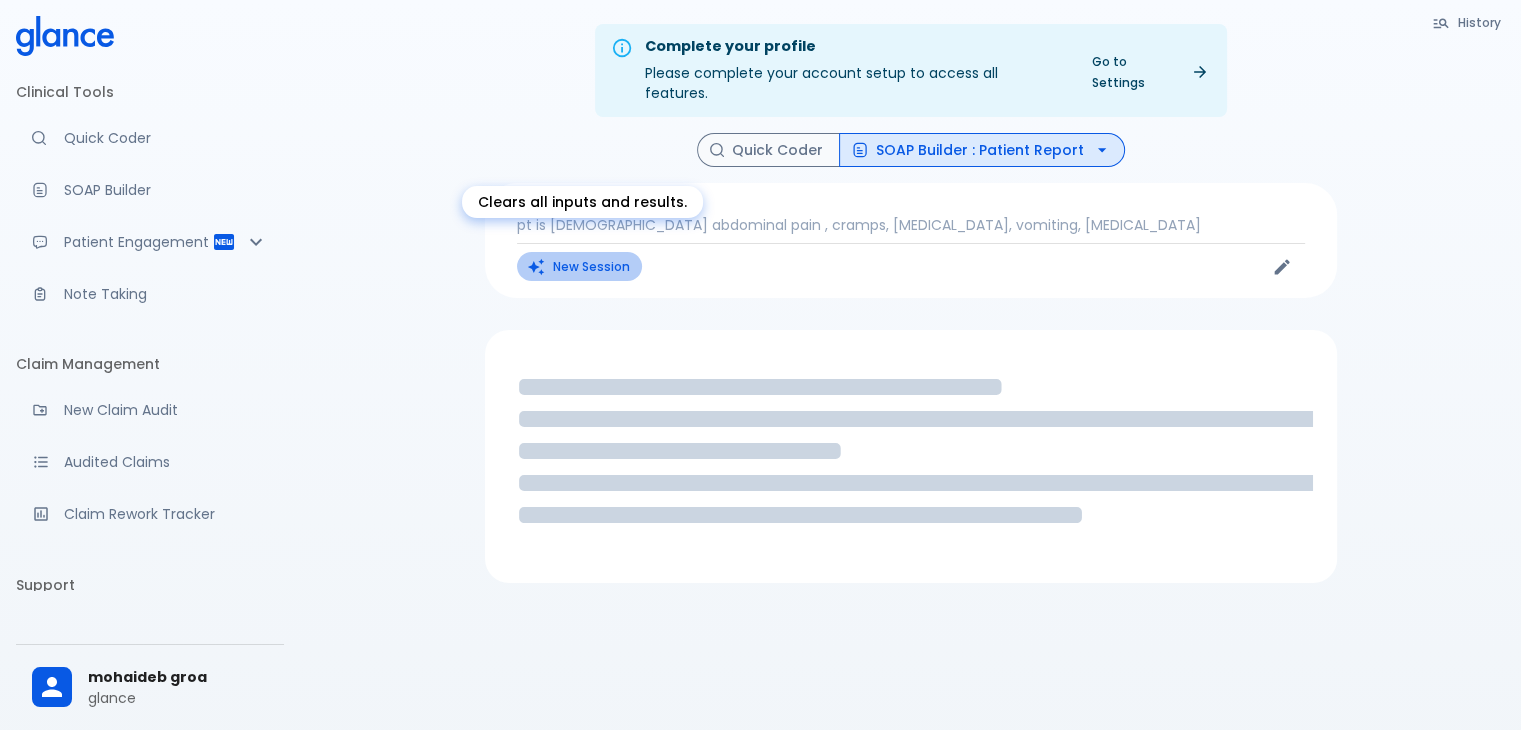 click on "New Session" at bounding box center [579, 266] 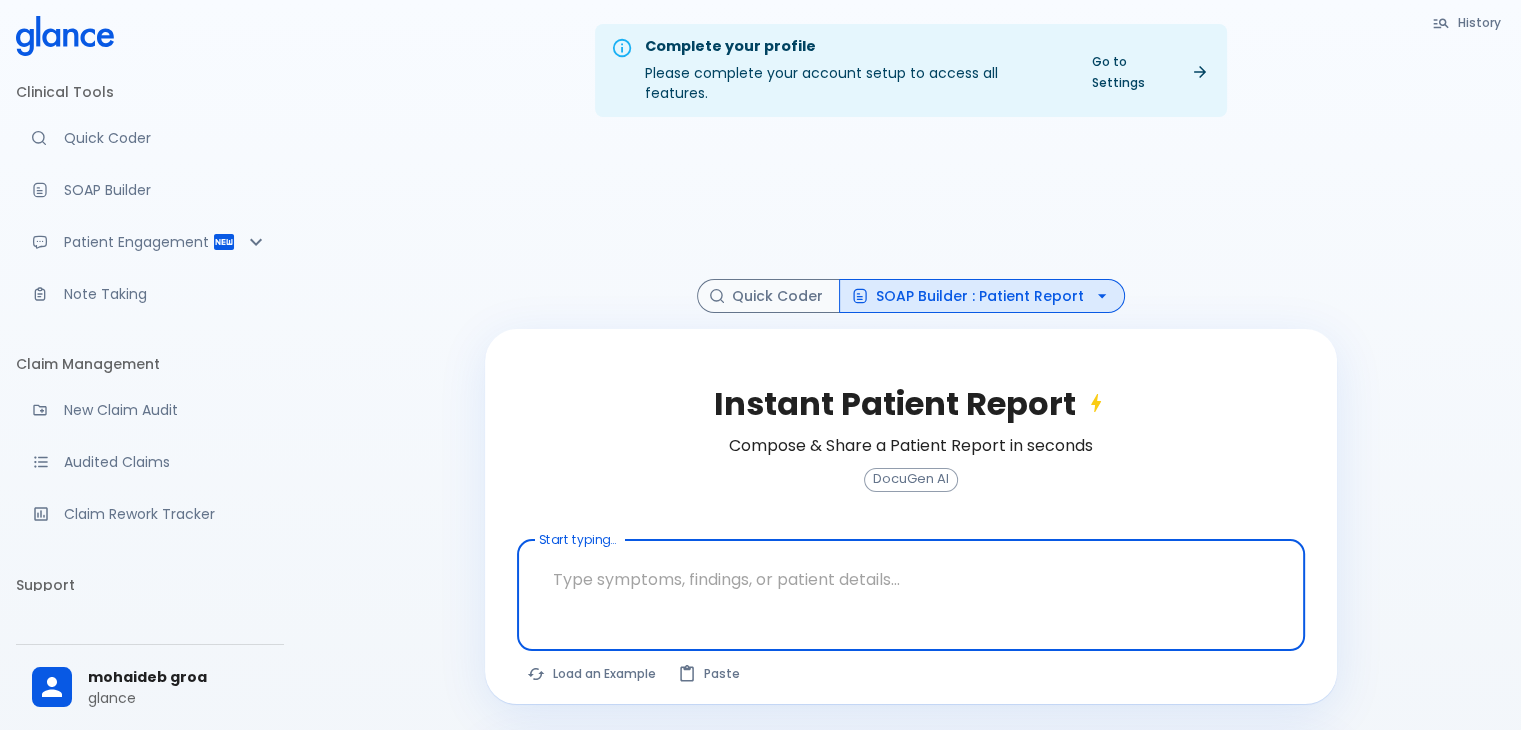 click at bounding box center (911, 579) 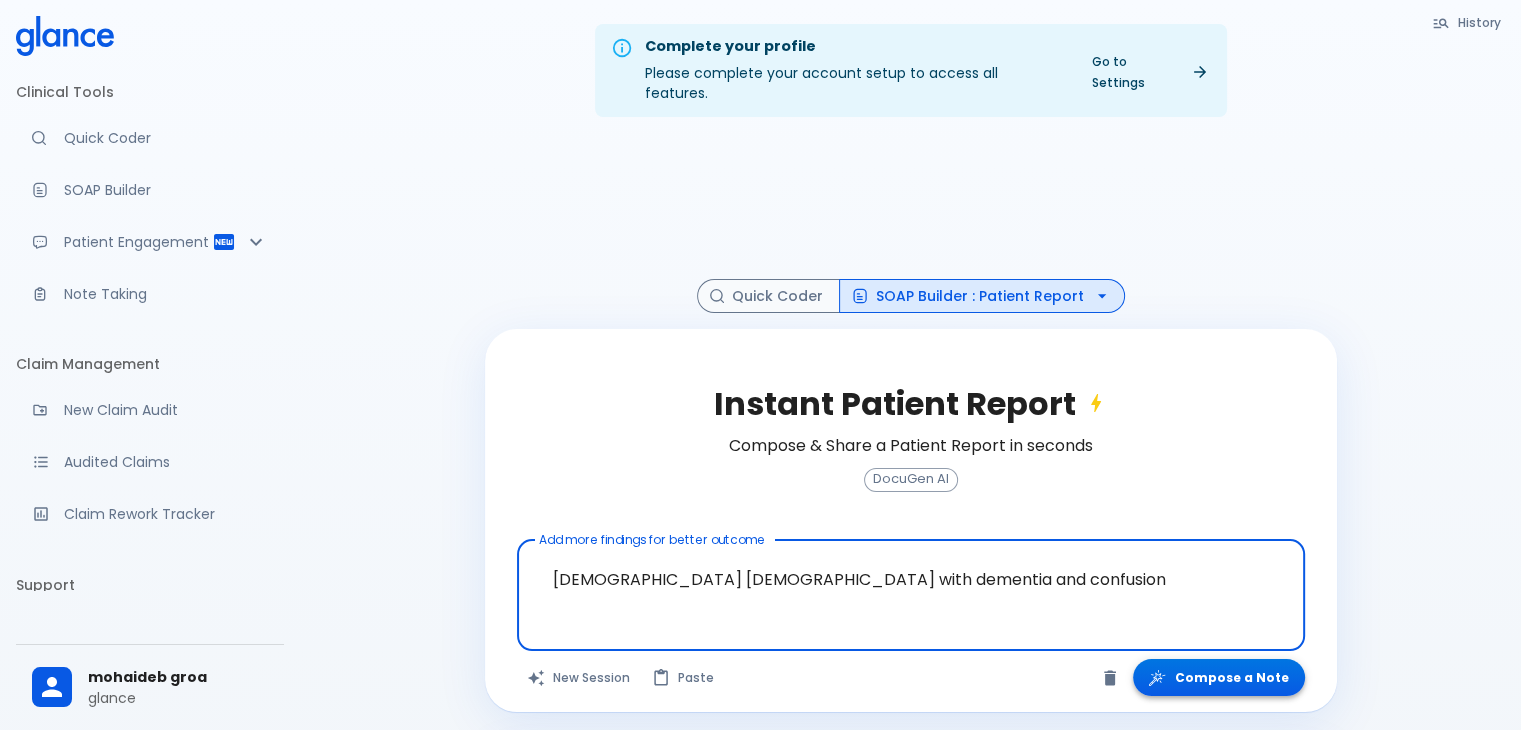 type on "[DEMOGRAPHIC_DATA] [DEMOGRAPHIC_DATA] with dementia and confusion" 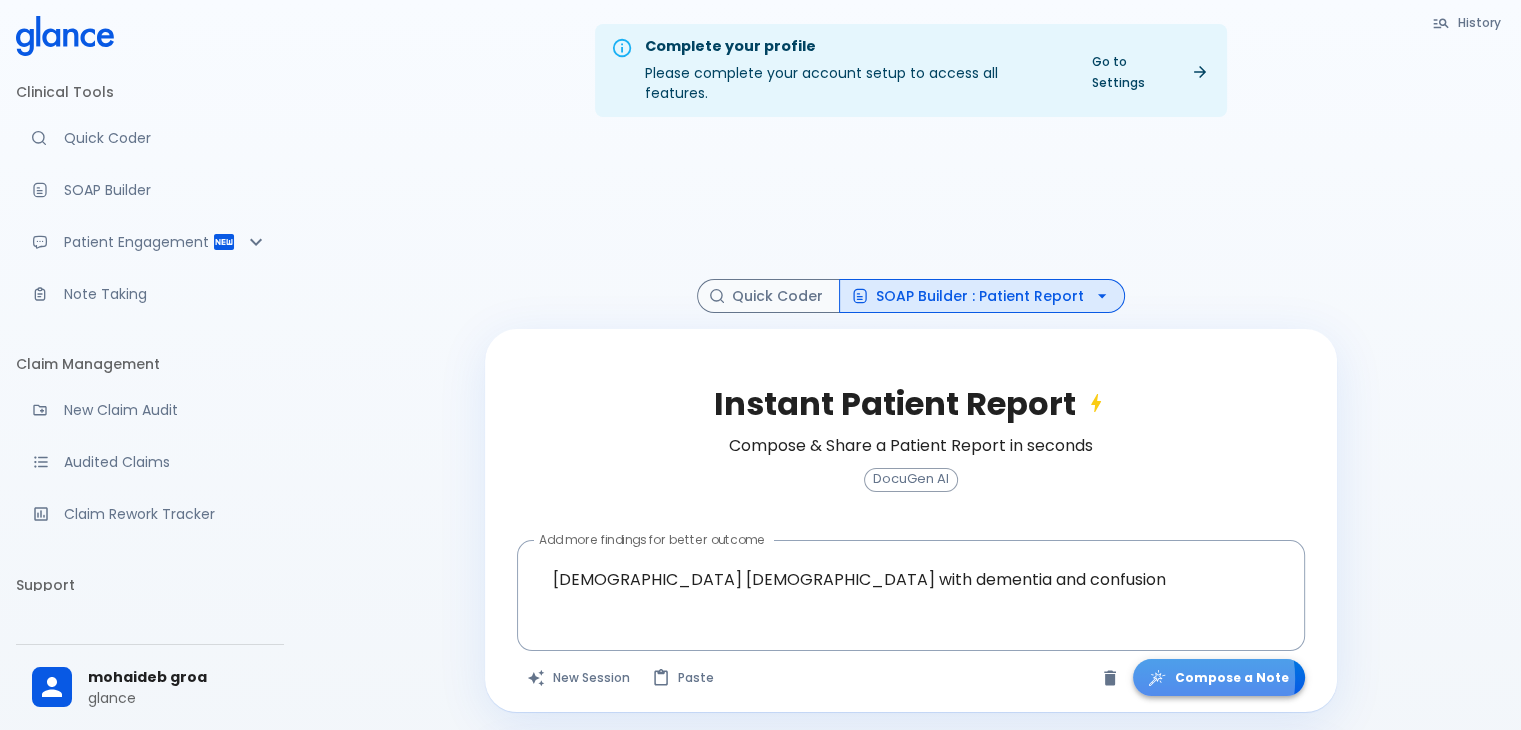 click on "Compose a Note" at bounding box center [1219, 677] 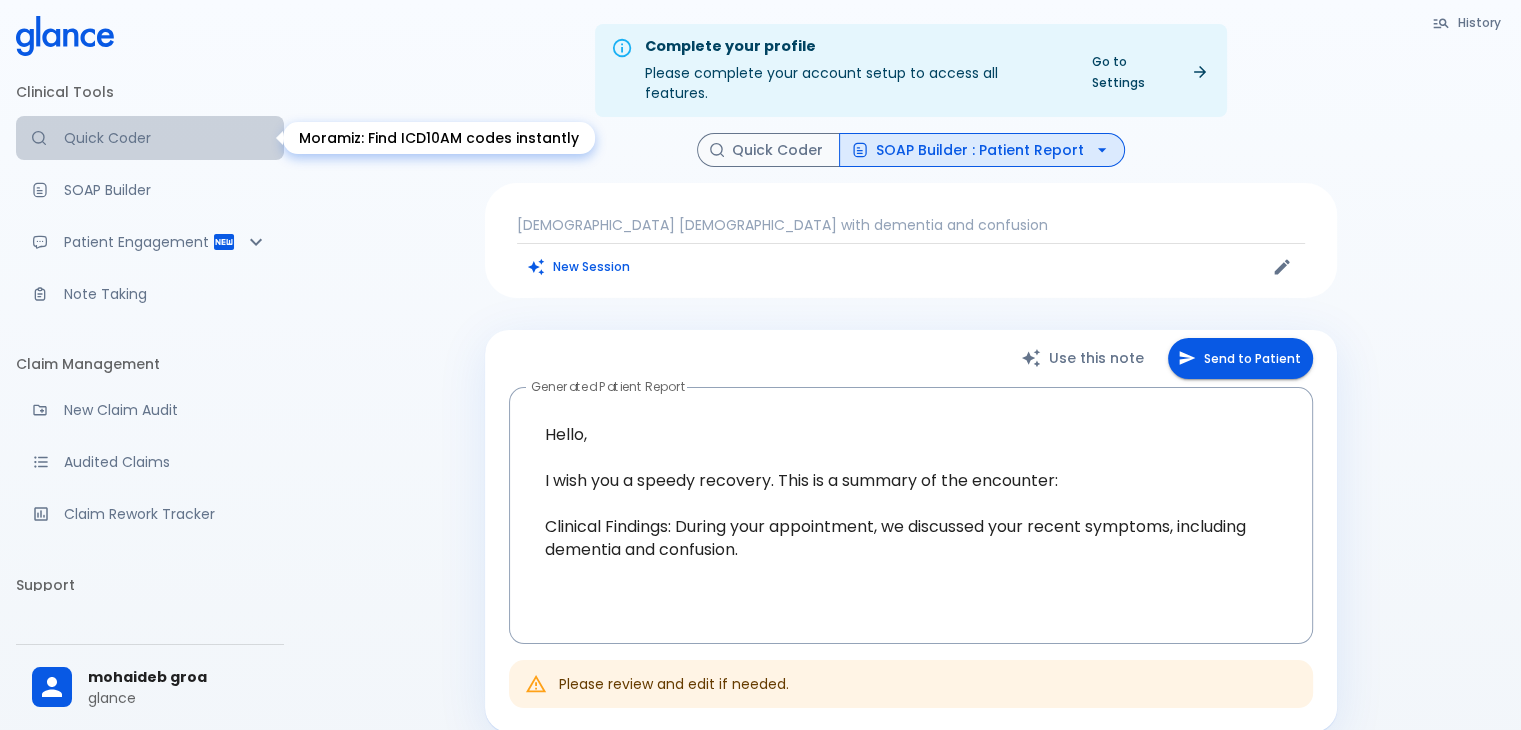 click on "Quick Coder" at bounding box center (166, 138) 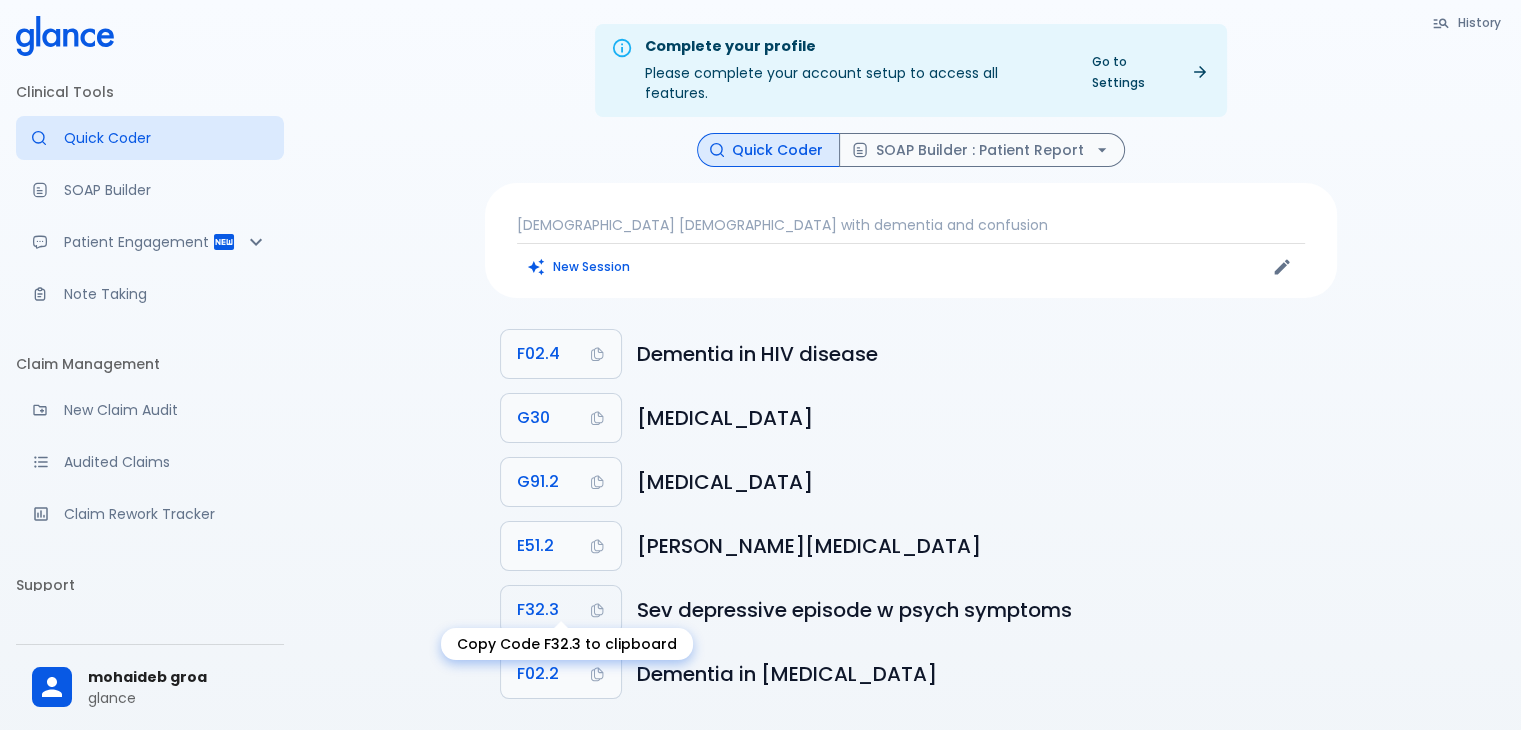 click on "F32.3" at bounding box center [538, 610] 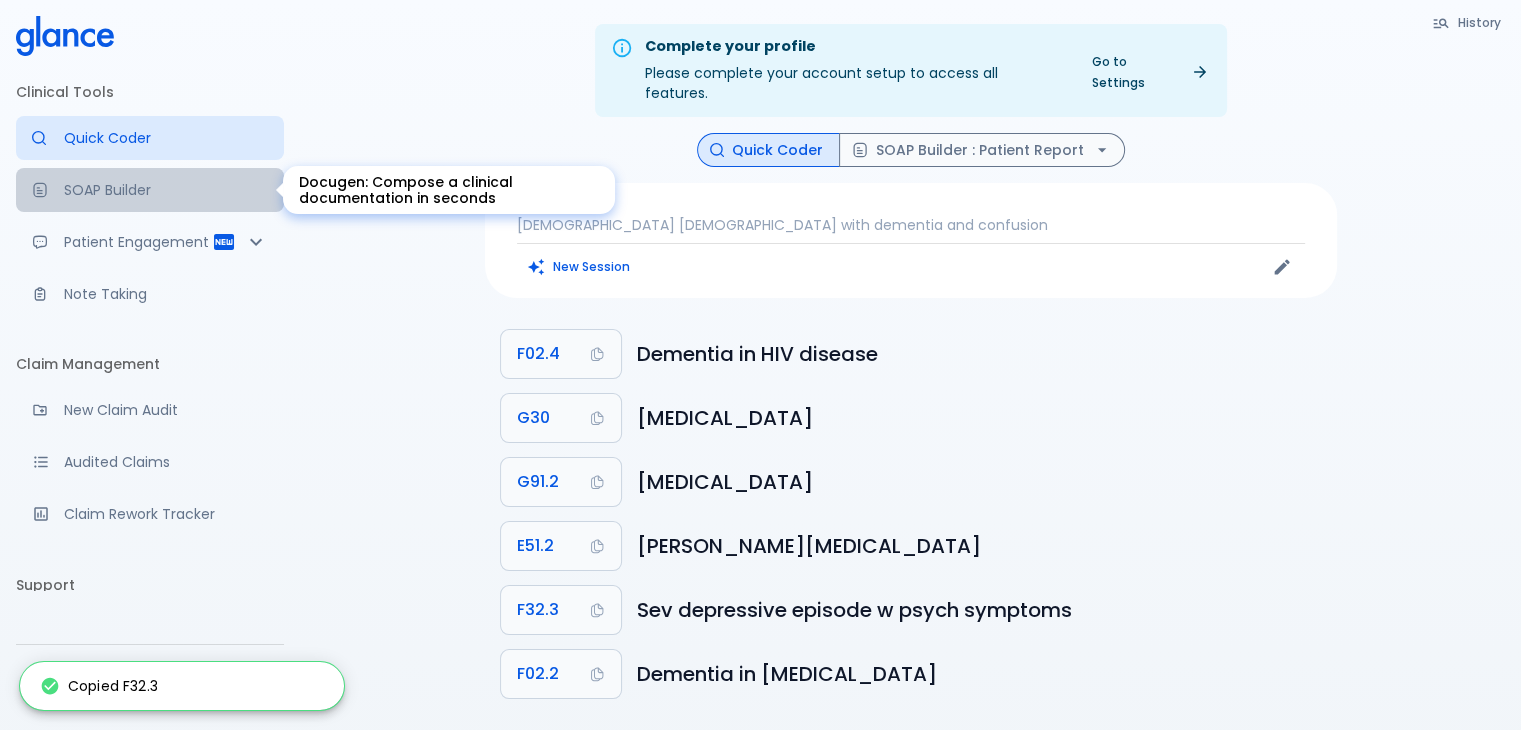 click on "SOAP Builder" at bounding box center (166, 190) 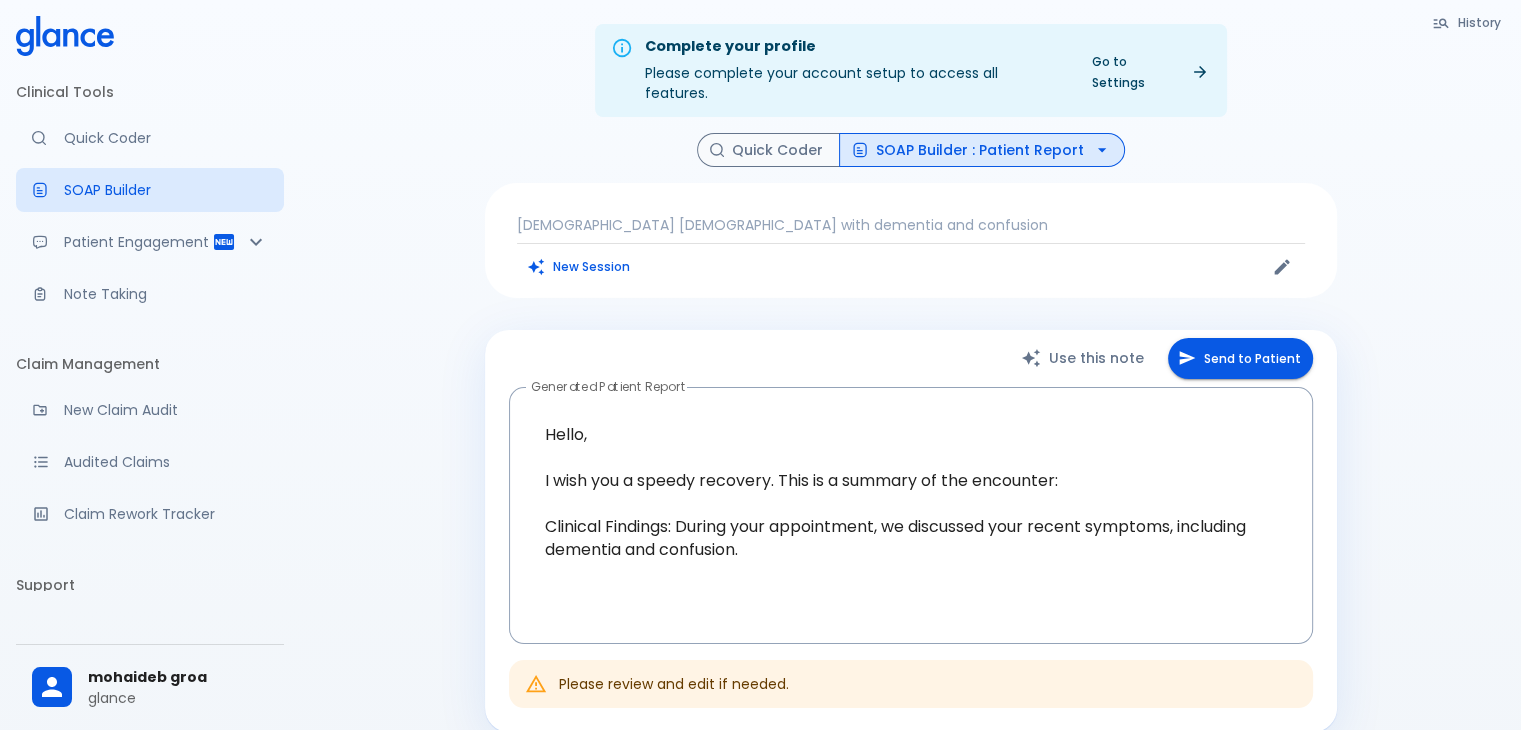 click on "[DEMOGRAPHIC_DATA] [DEMOGRAPHIC_DATA] with dementia and confusion" at bounding box center [911, 225] 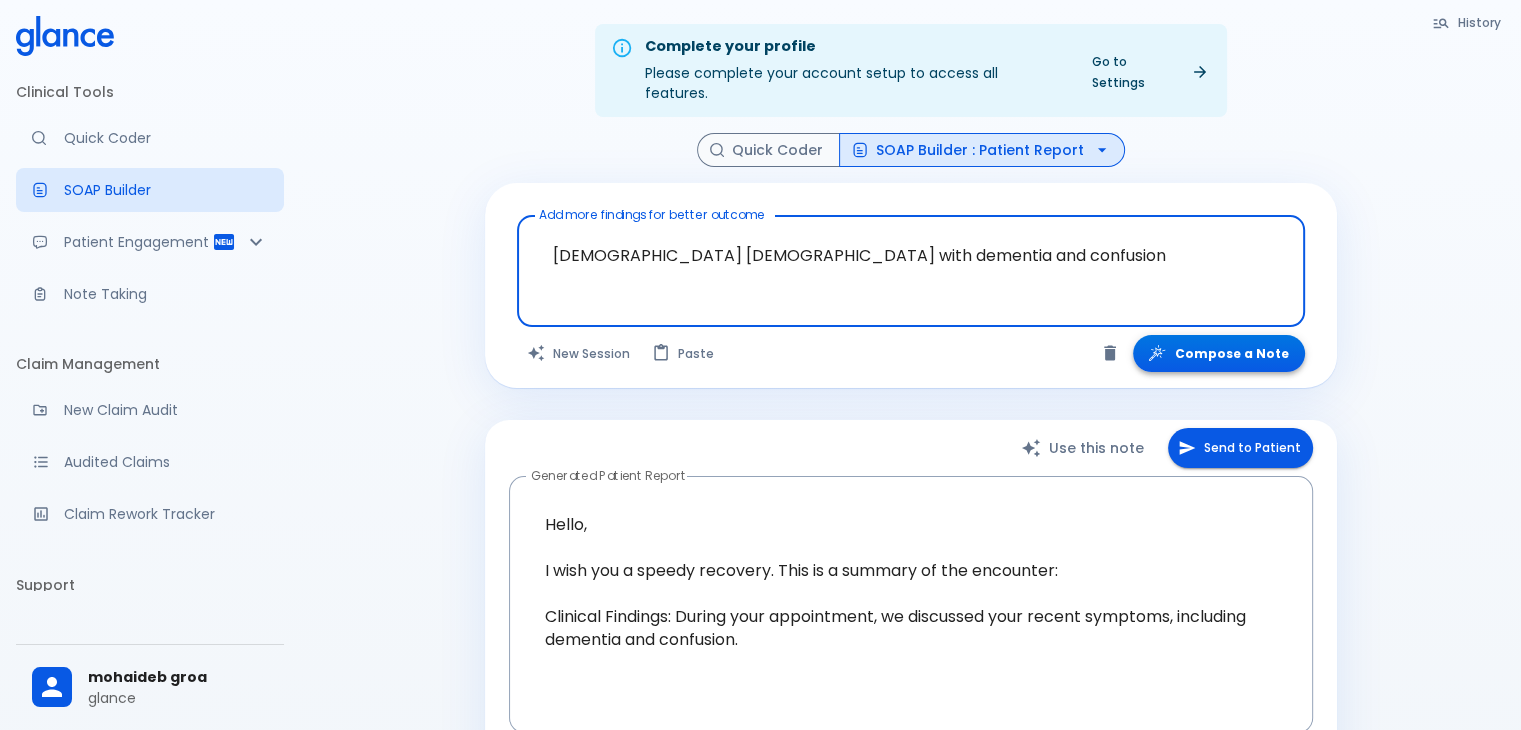 click on "Compose a Note" at bounding box center [1219, 353] 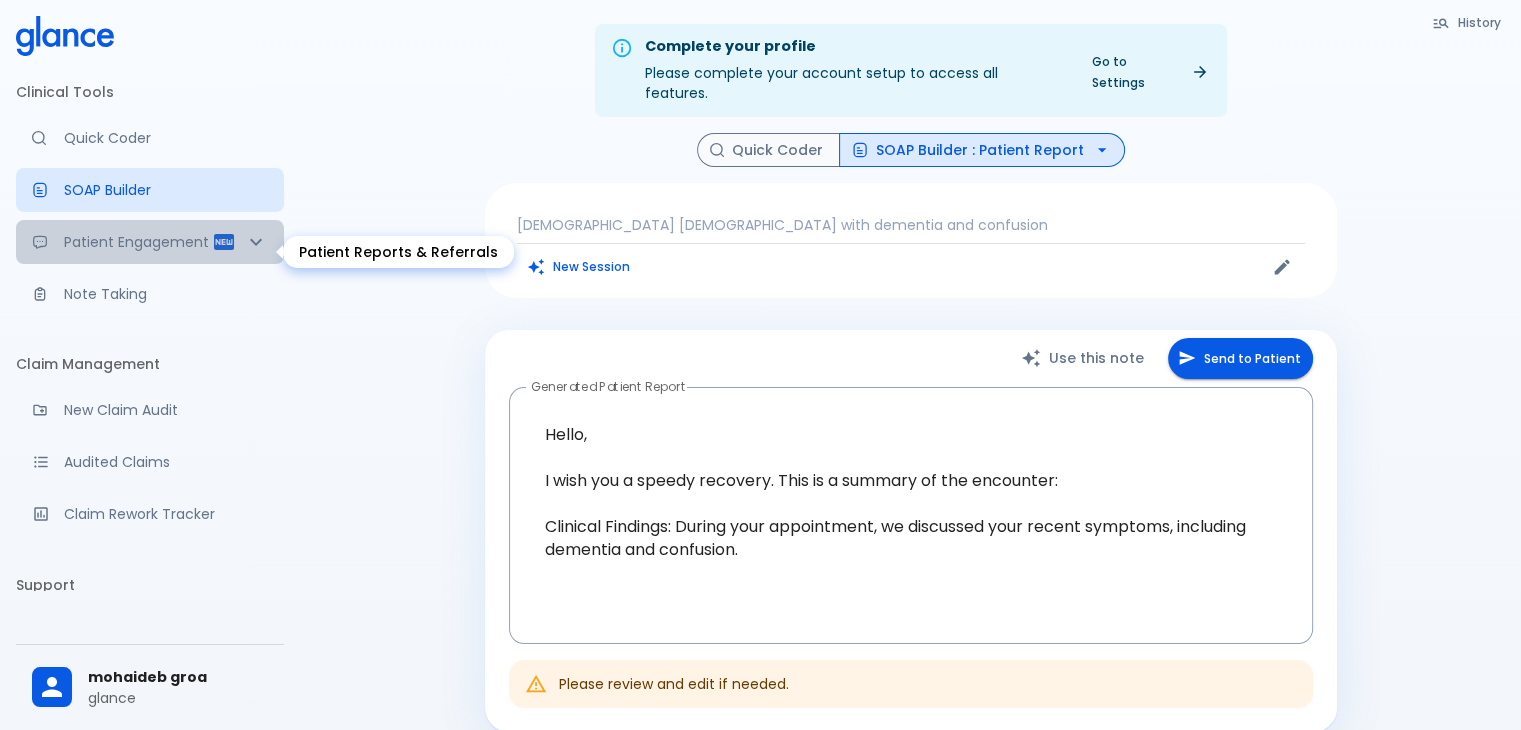 click on "Patient Engagement" at bounding box center [138, 242] 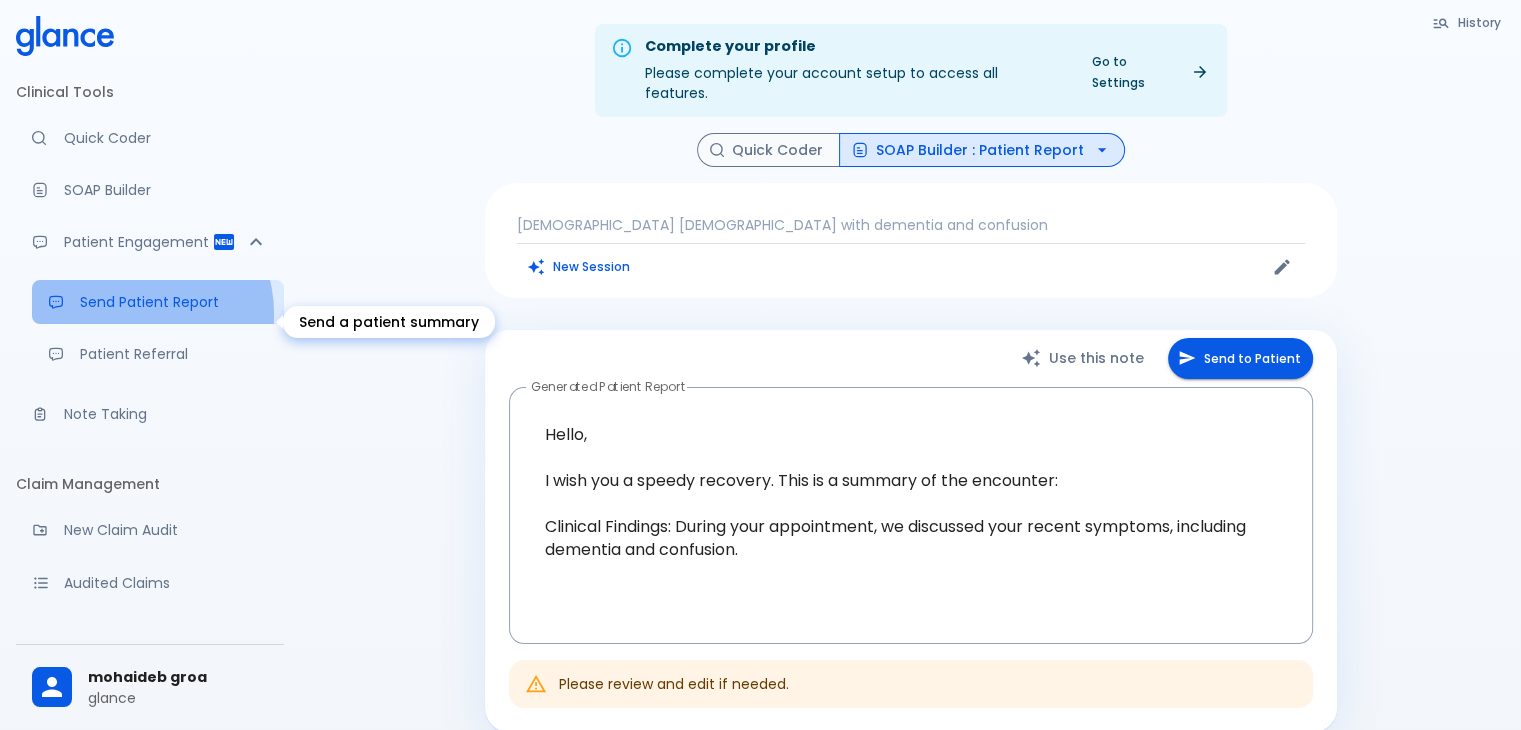 click on "Send Patient Report" at bounding box center [158, 302] 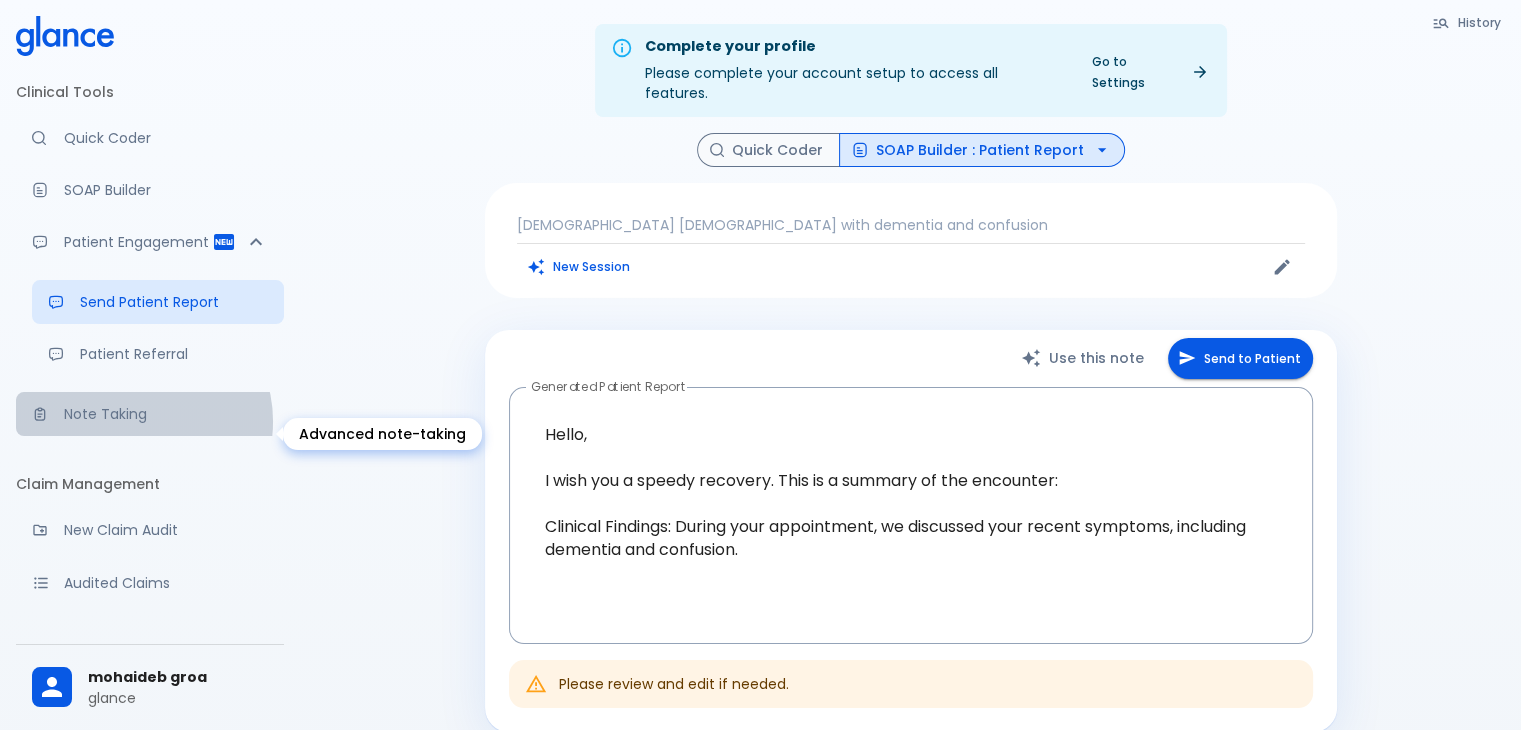 click on "Note Taking" at bounding box center (166, 414) 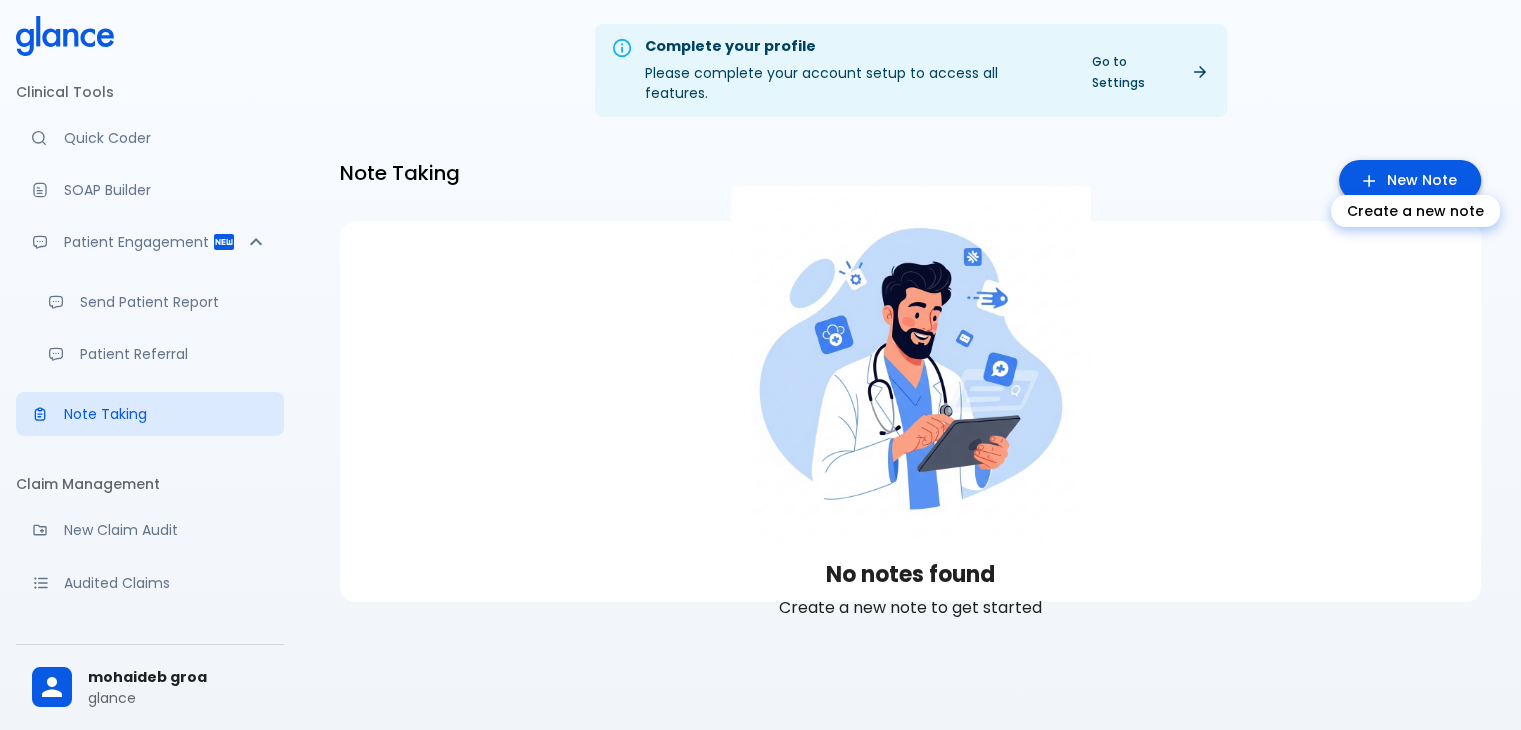 click 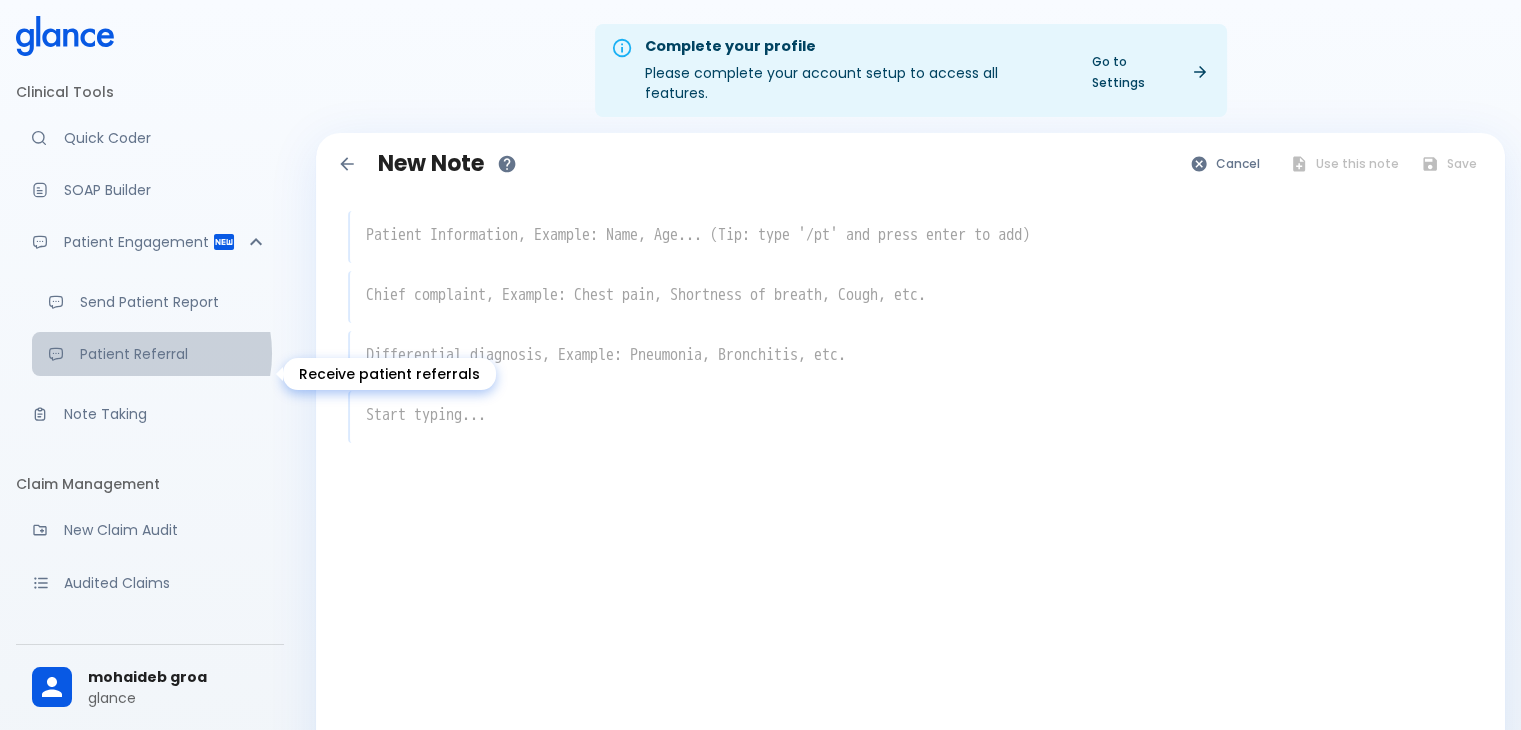 click on "Patient Referral" at bounding box center [174, 354] 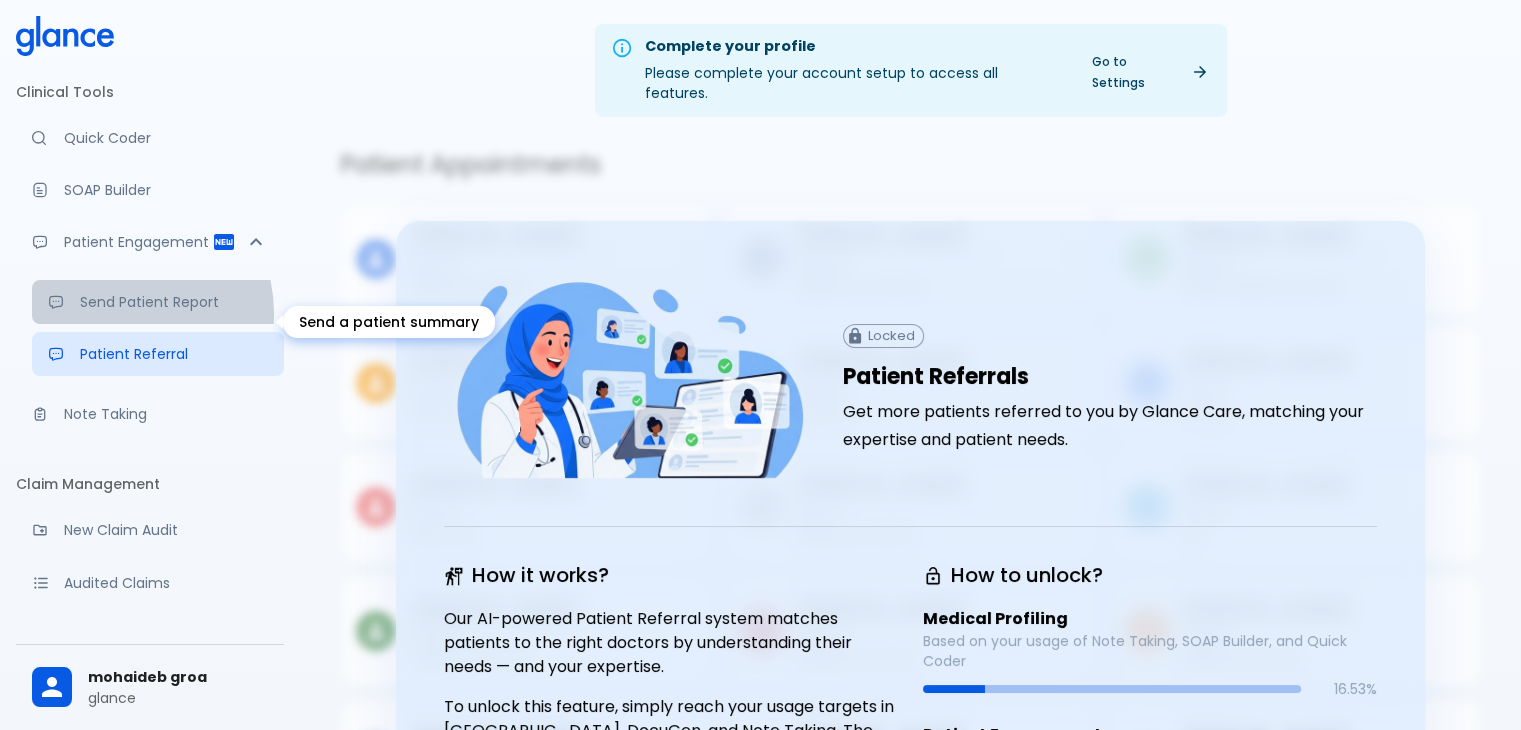 click on "Send Patient Report" at bounding box center [158, 302] 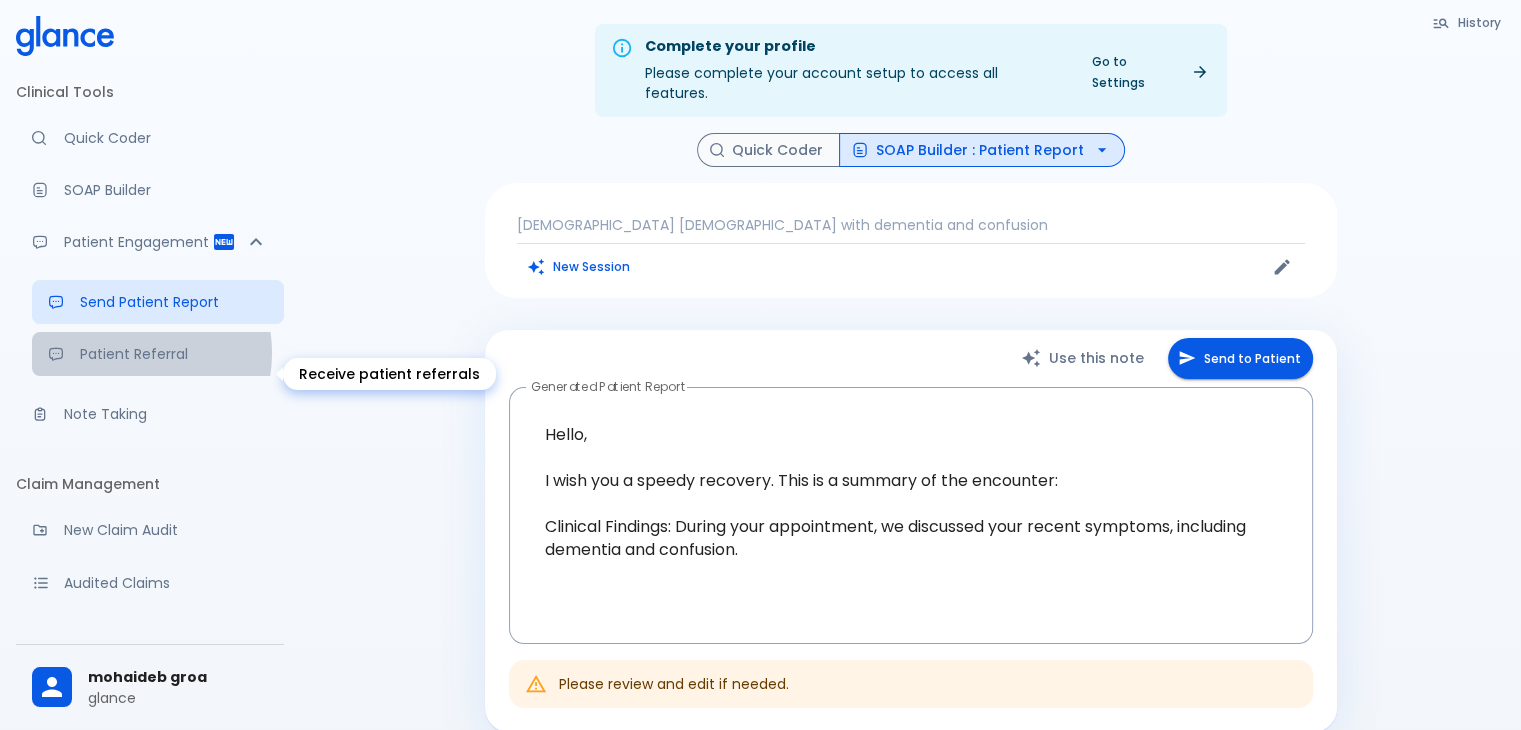 click on "Patient Referral" at bounding box center [174, 354] 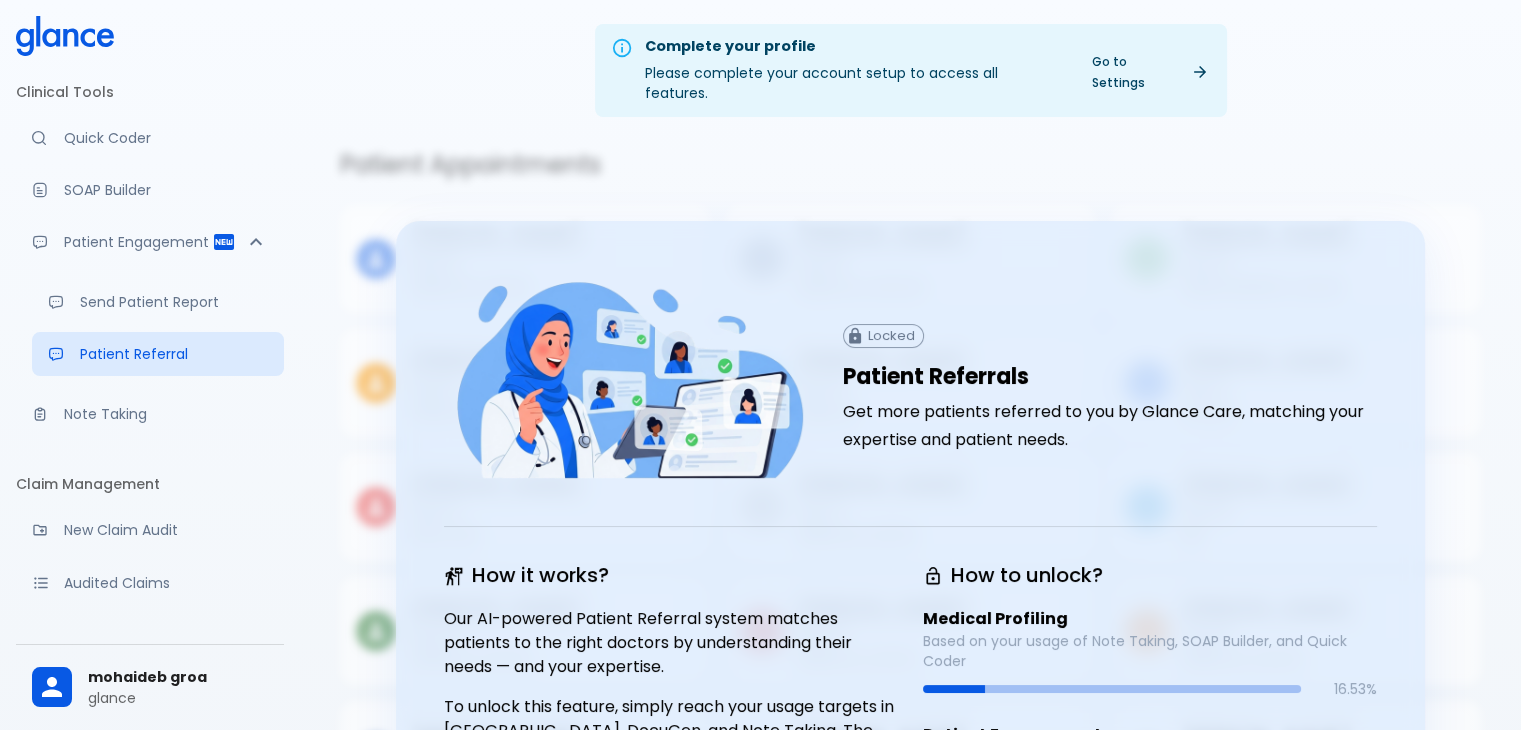 scroll, scrollTop: 0, scrollLeft: 0, axis: both 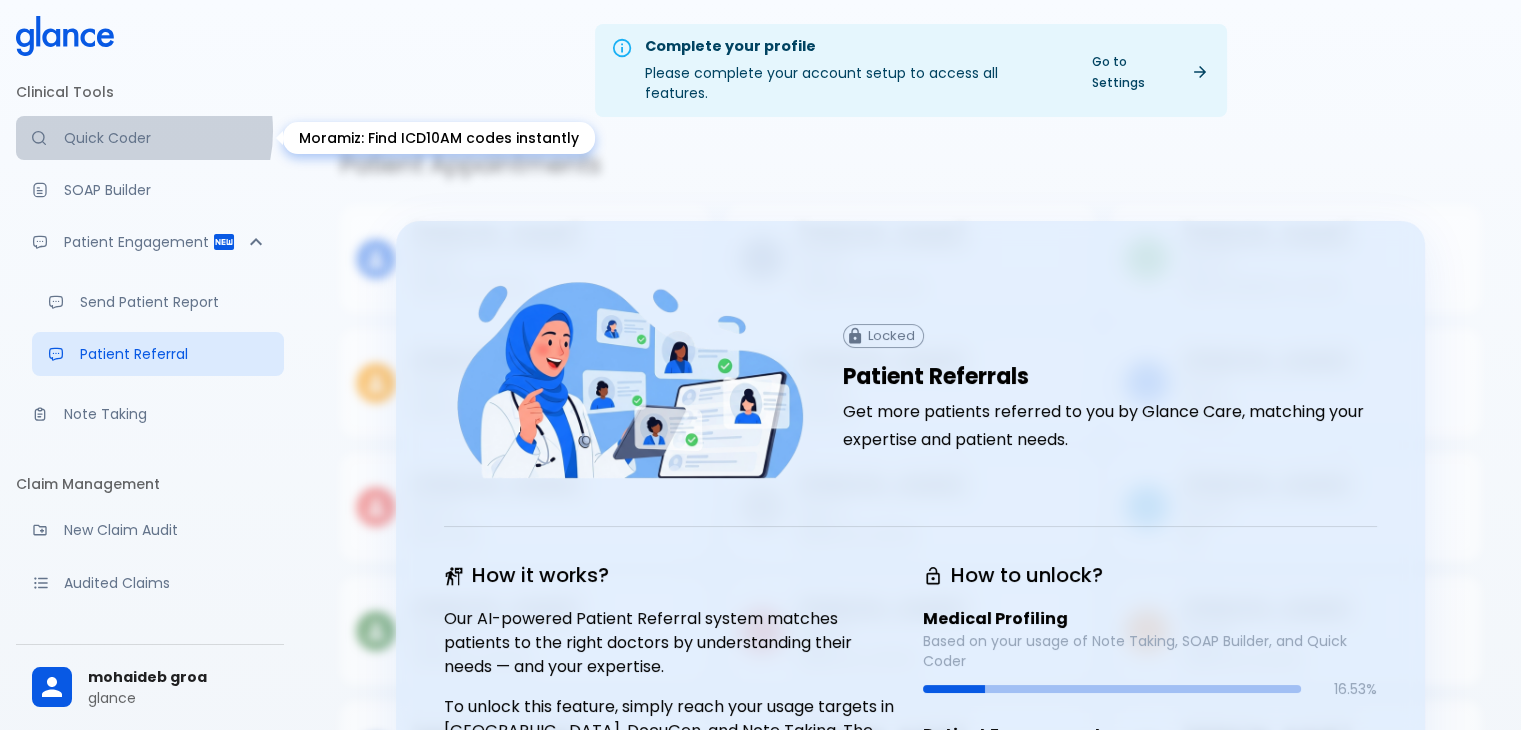 click on "Quick Coder" at bounding box center (166, 138) 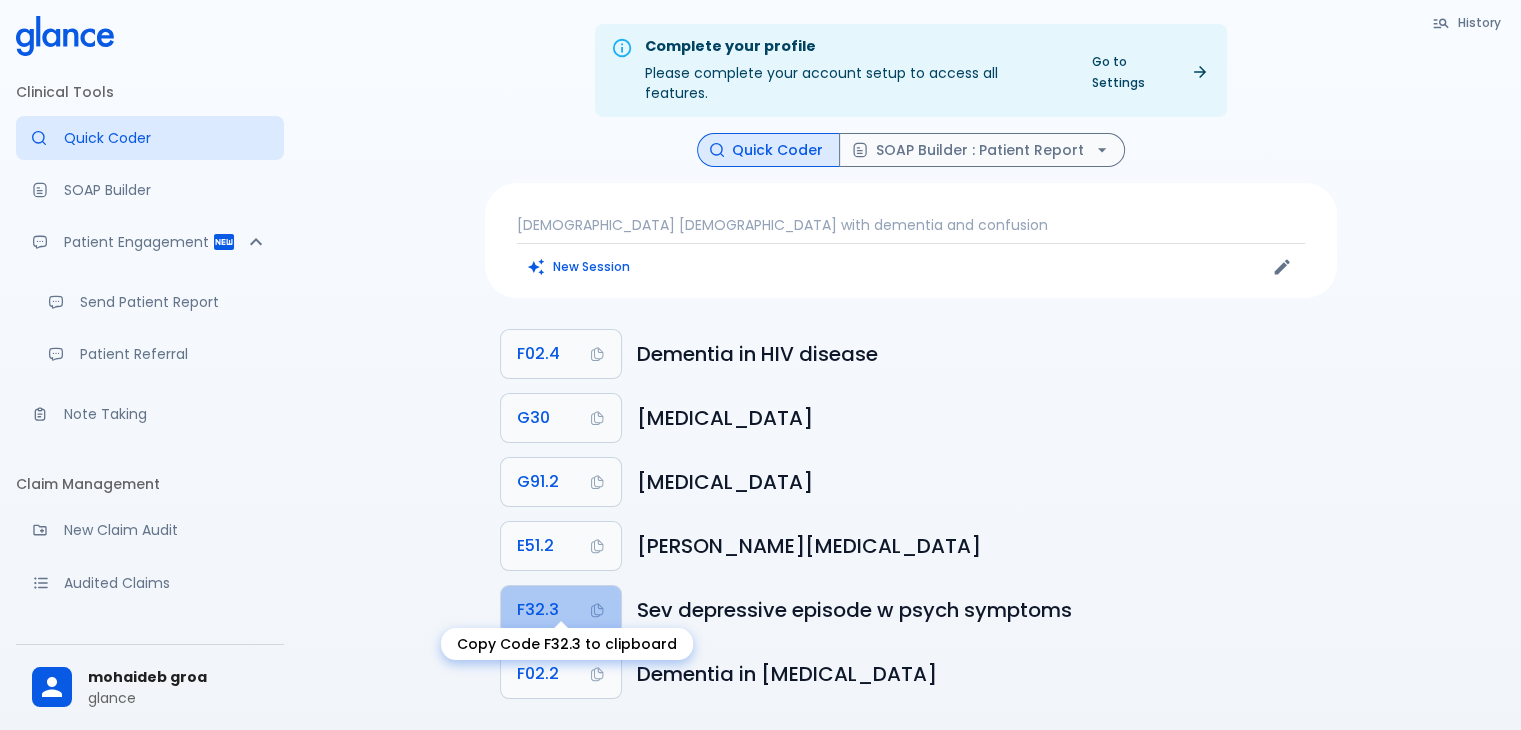 click on "F32.3" at bounding box center (538, 610) 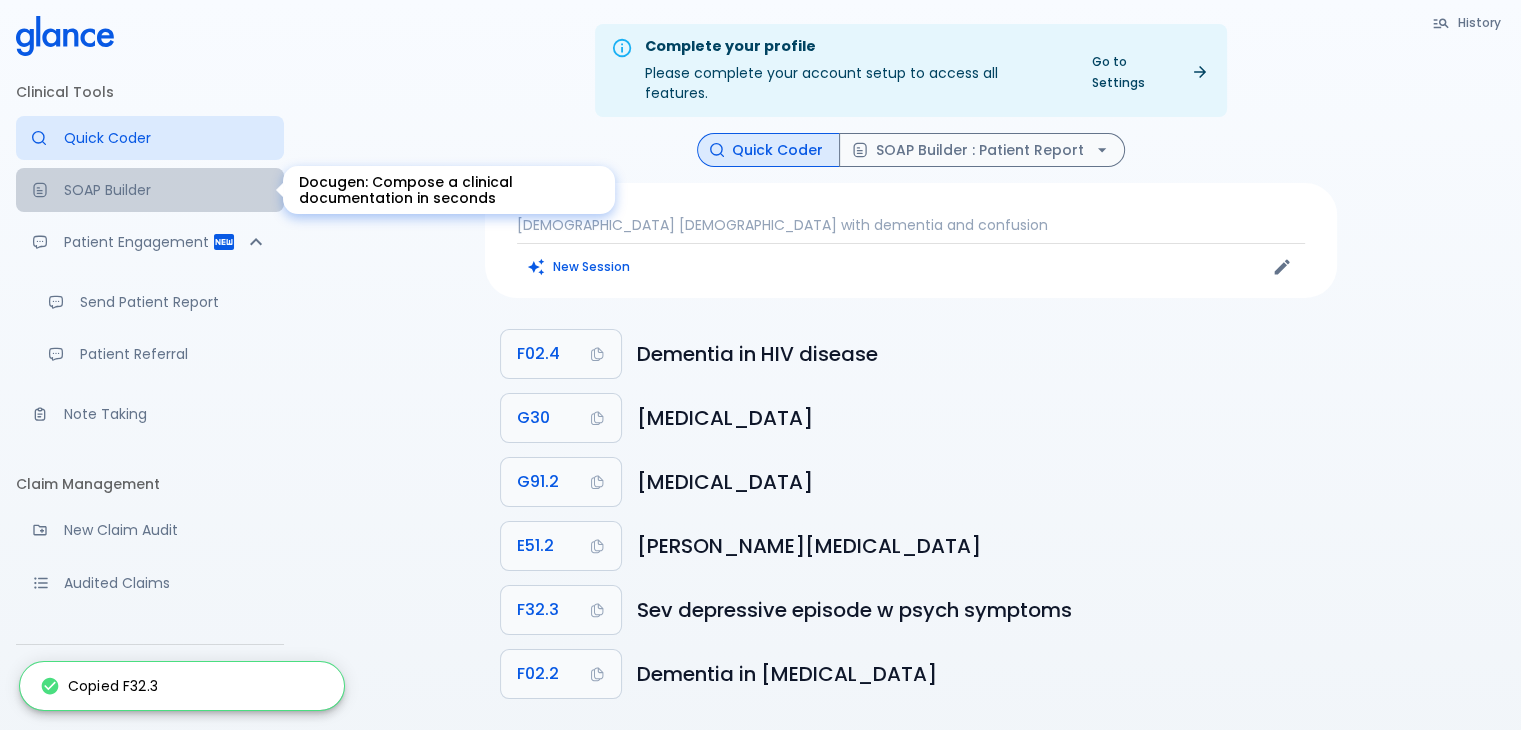 click on "SOAP Builder" at bounding box center (166, 190) 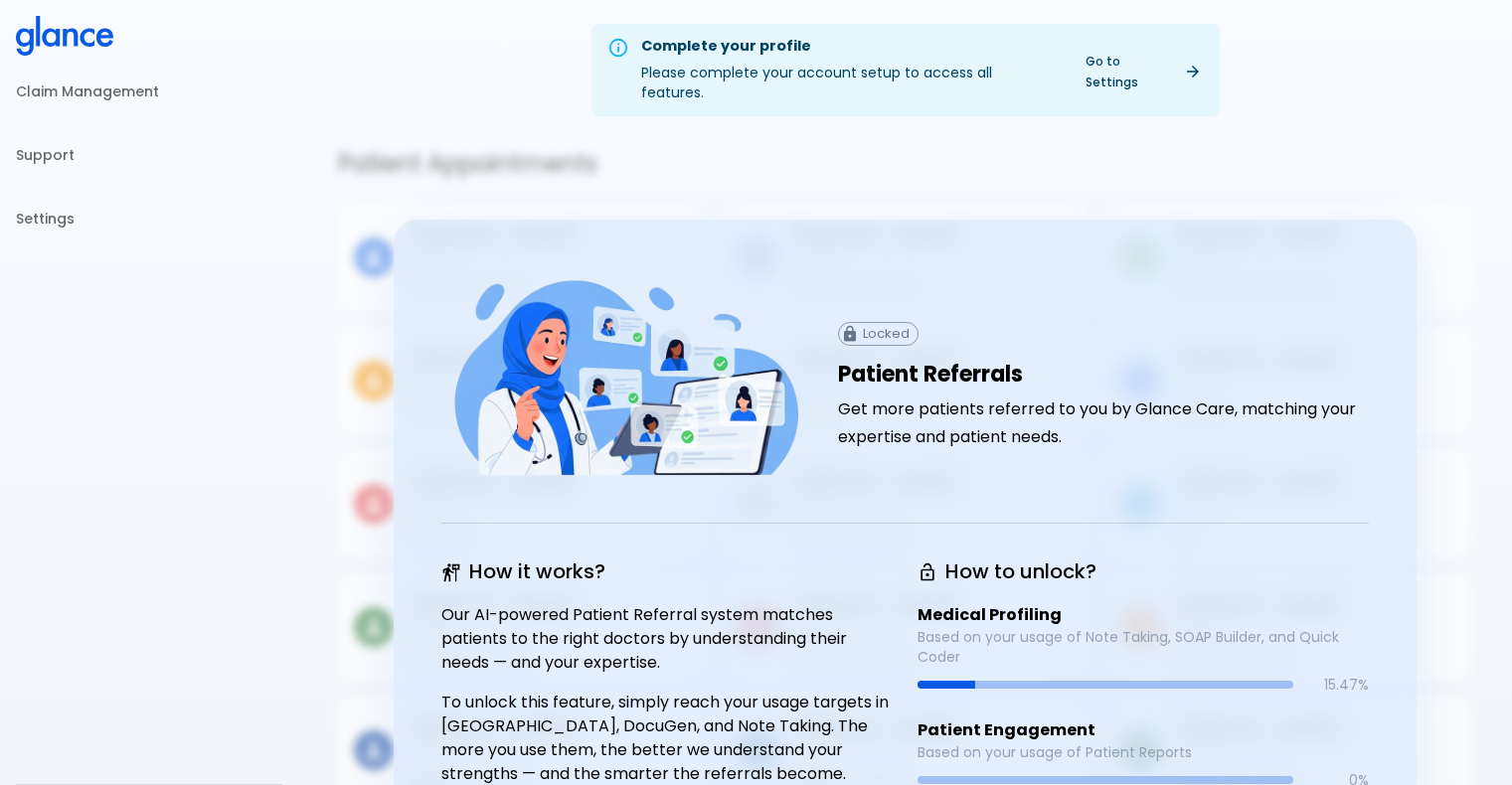 scroll, scrollTop: 0, scrollLeft: 0, axis: both 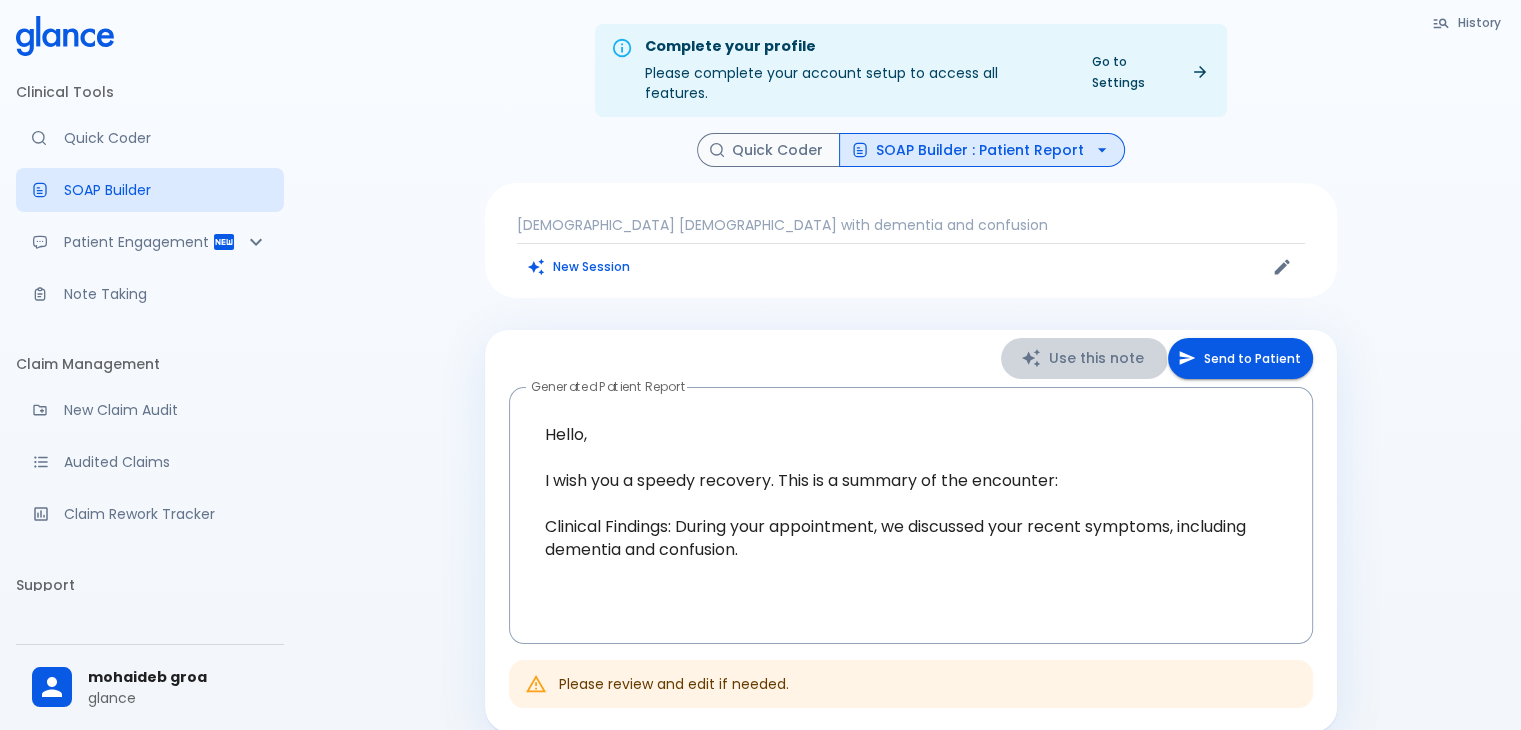 click on "Use this note" at bounding box center [1084, 358] 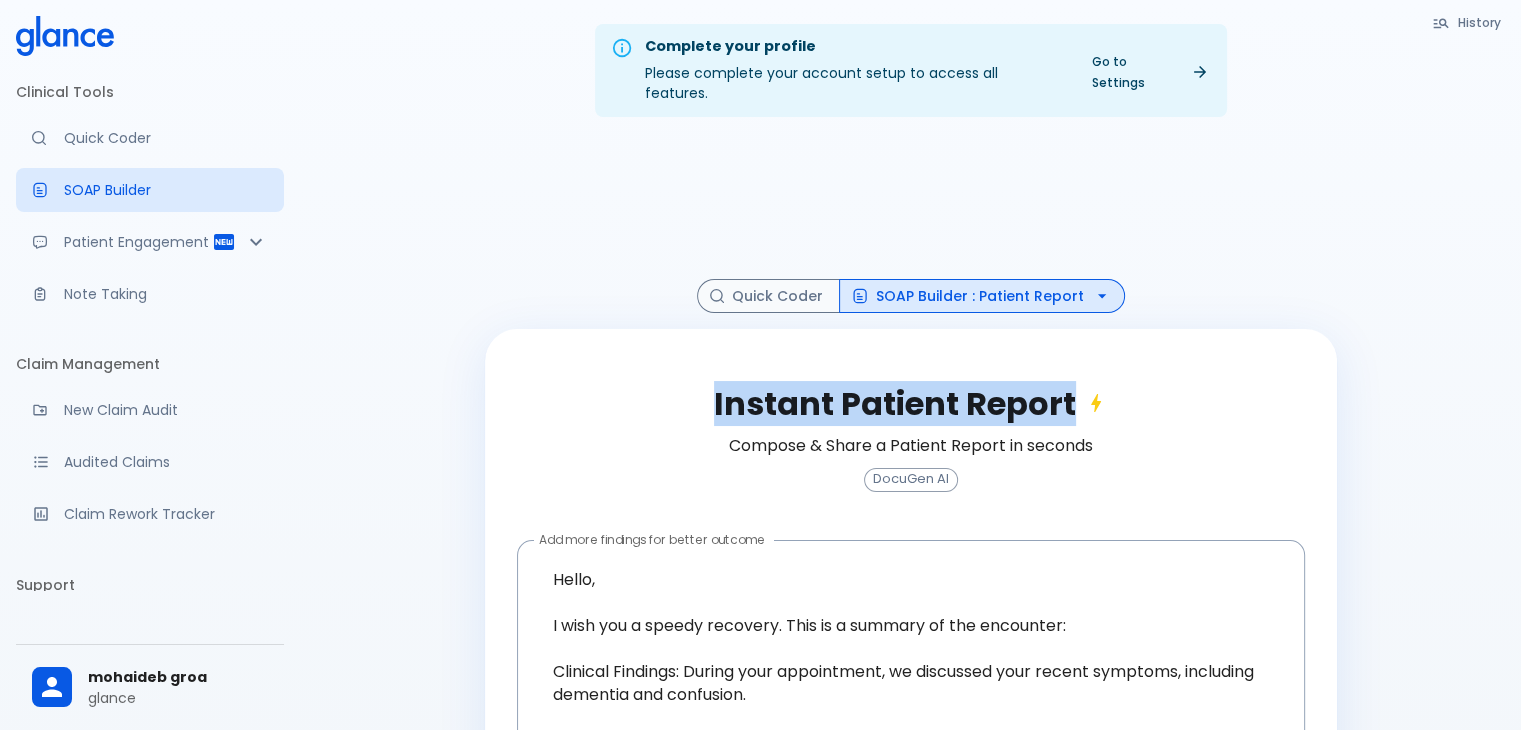 drag, startPoint x: 1501, startPoint y: 273, endPoint x: 1535, endPoint y: 353, distance: 86.925255 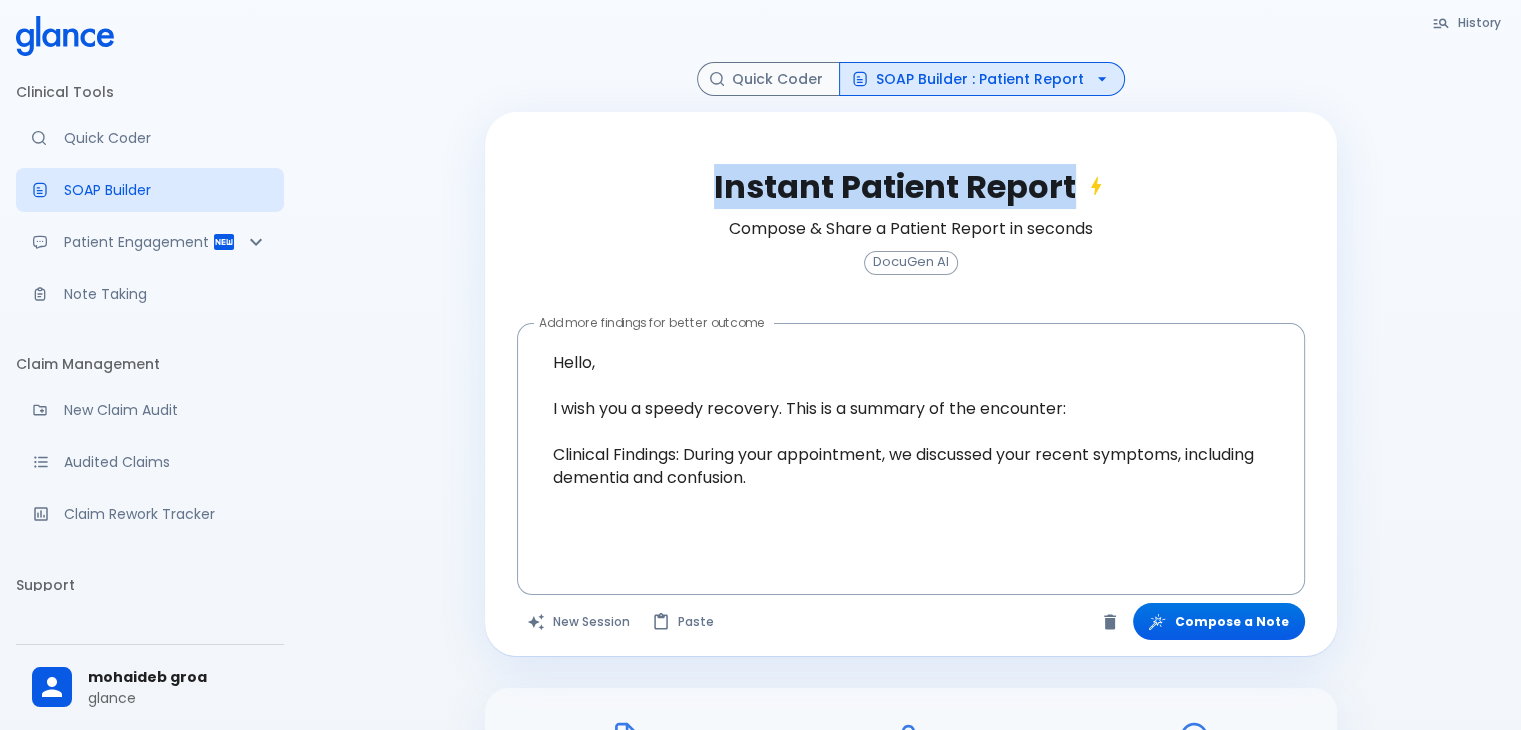 scroll, scrollTop: 219, scrollLeft: 0, axis: vertical 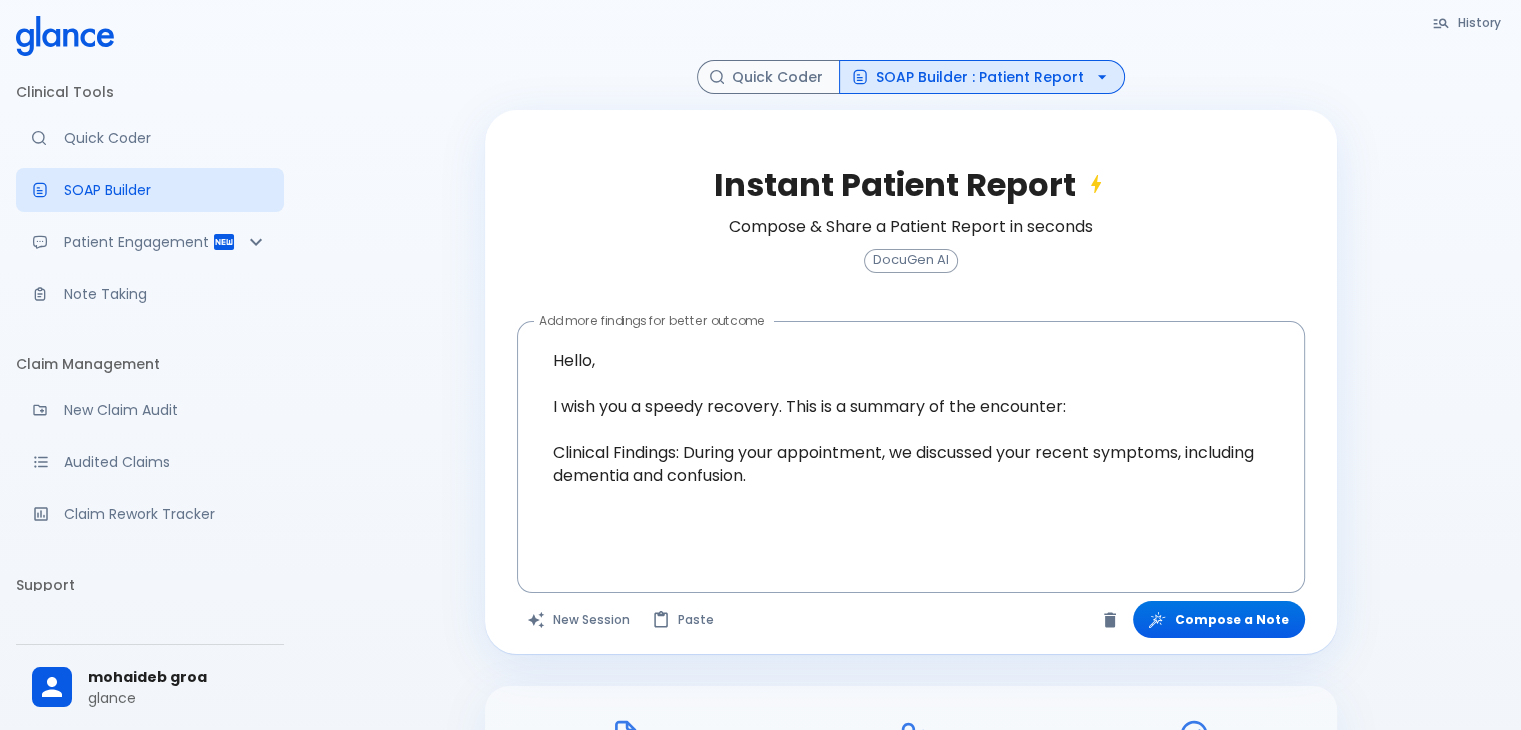 click on "Complete your profile Please complete your account setup to access all features. Go to Settings History Quick Coder SOAP Builder   : Patient Report Instant Patient Report Compose & Share a Patient Report in seconds DocuGen AI Add more findings for better outcome Hello,
I wish you a speedy recovery. This is a summary of the encounter:
Clinical Findings: During your appointment, we discussed your recent symptoms, including dementia and confusion.
x Add more findings for better outcome The query was updated. Click  Compose a Note  to refresh results. New Session Paste Compose a Note Compose Note Make a [MEDICAL_DATA] note using Ducugen AI. Patient Contact Enter patient's whatsapp number & Verify. Send Note Select preferred language & send to patient." at bounding box center [910, 345] 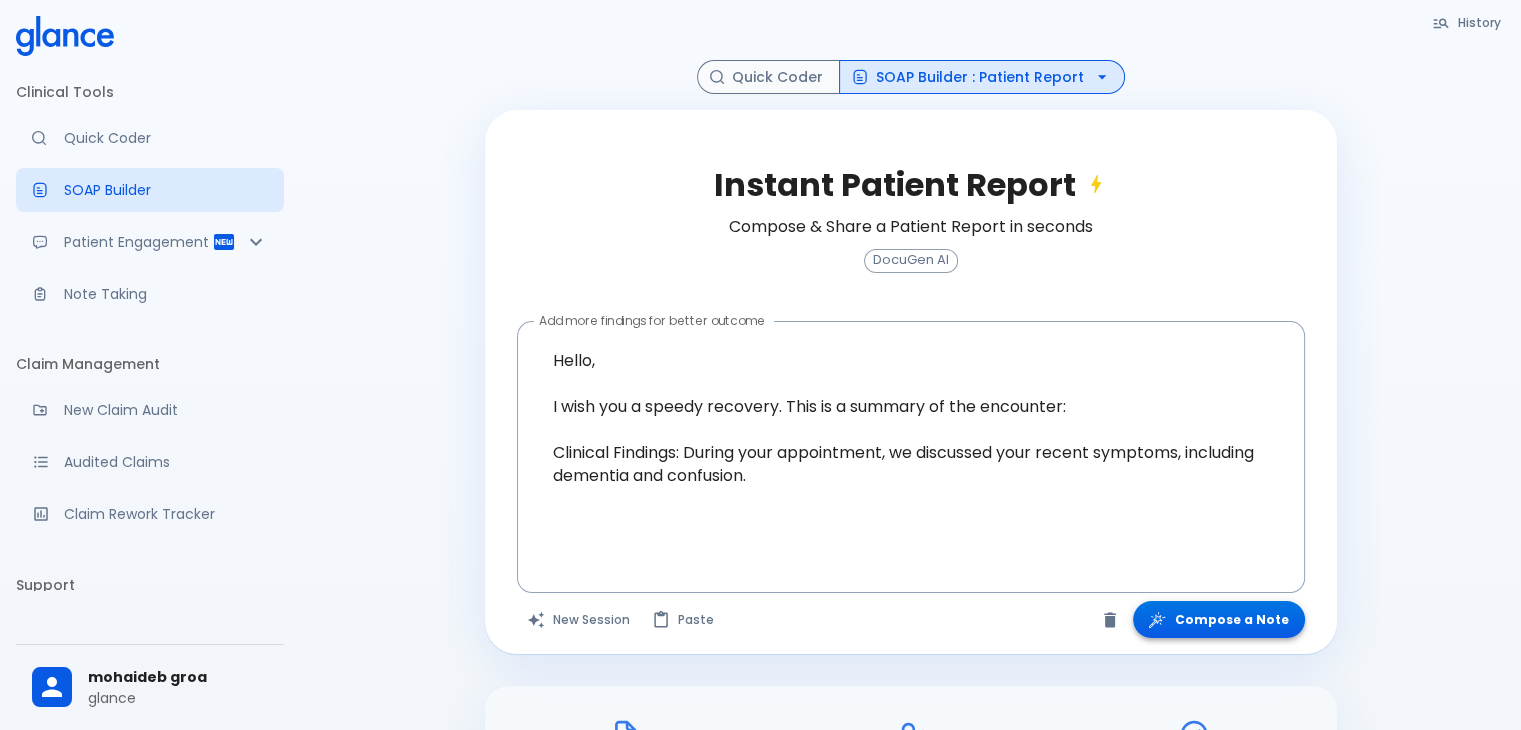 click on "Compose a Note" at bounding box center (1219, 619) 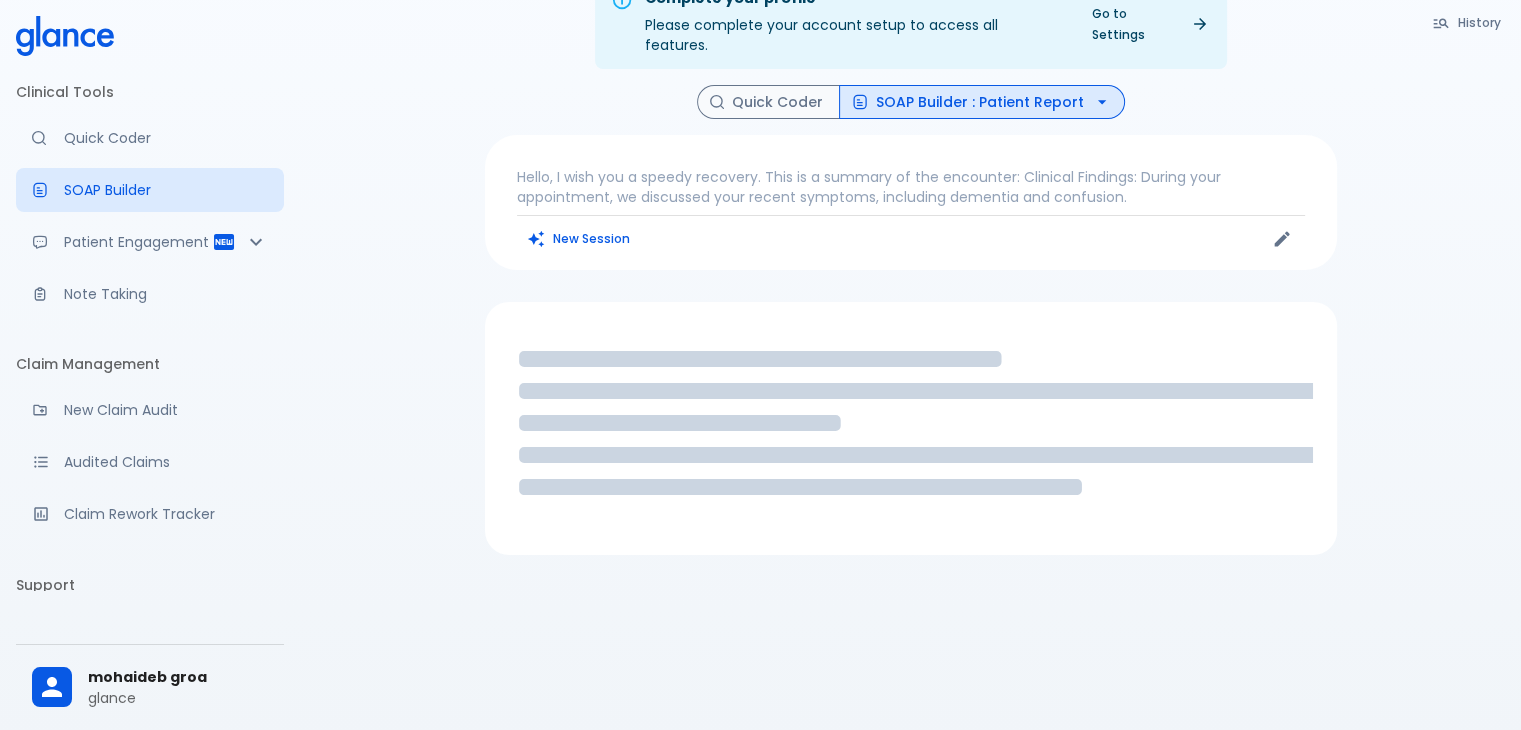 scroll, scrollTop: 118, scrollLeft: 0, axis: vertical 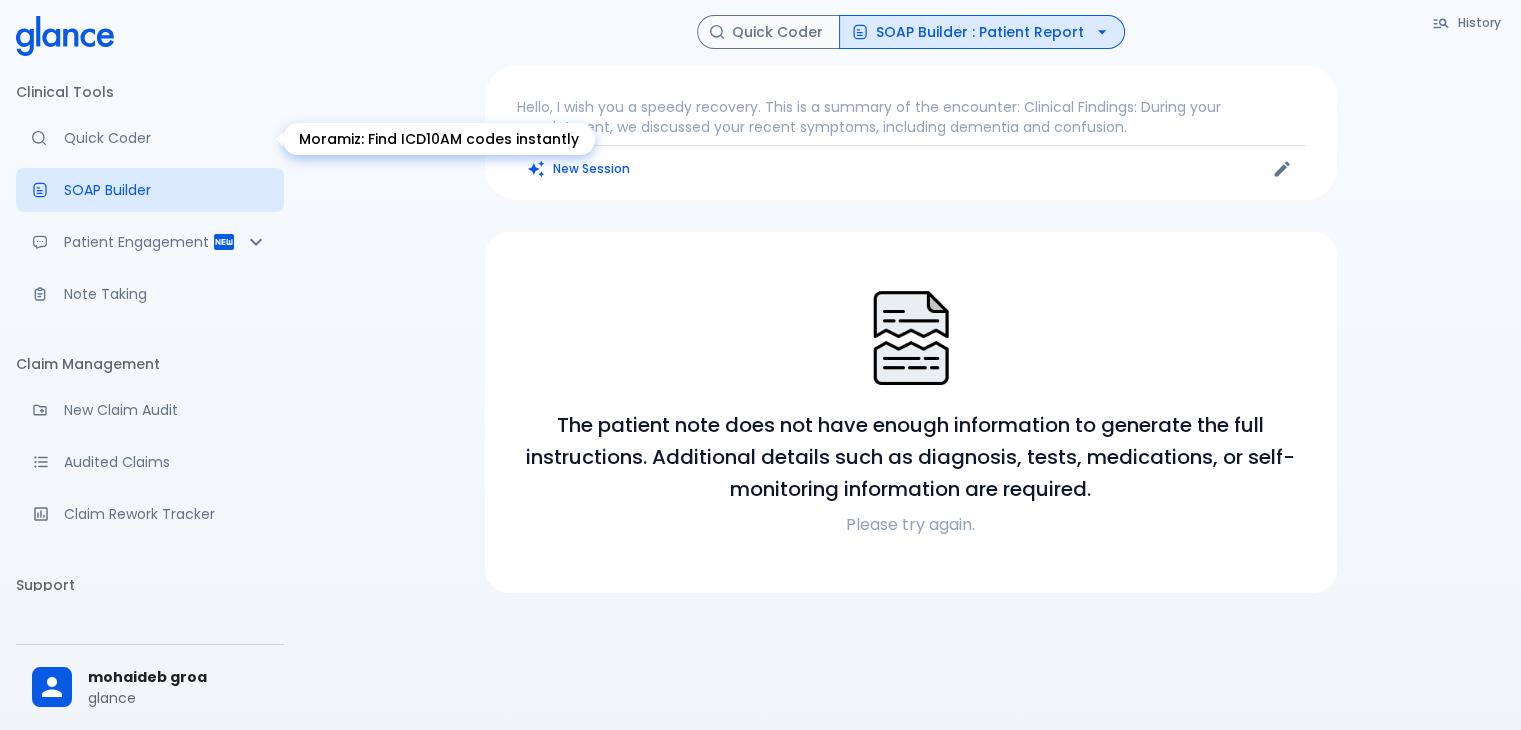 click on "Quick Coder" at bounding box center (166, 138) 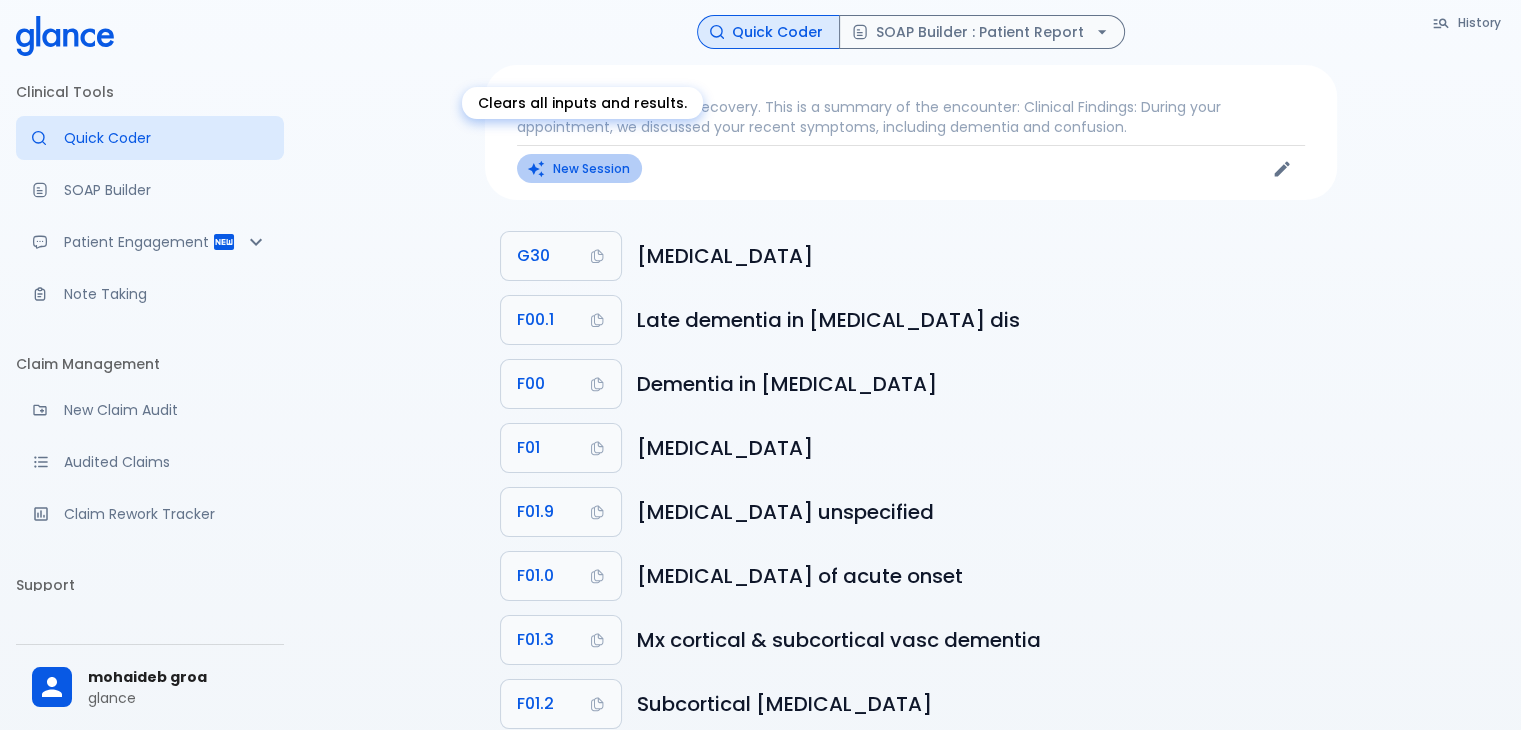 click on "New Session" at bounding box center [579, 168] 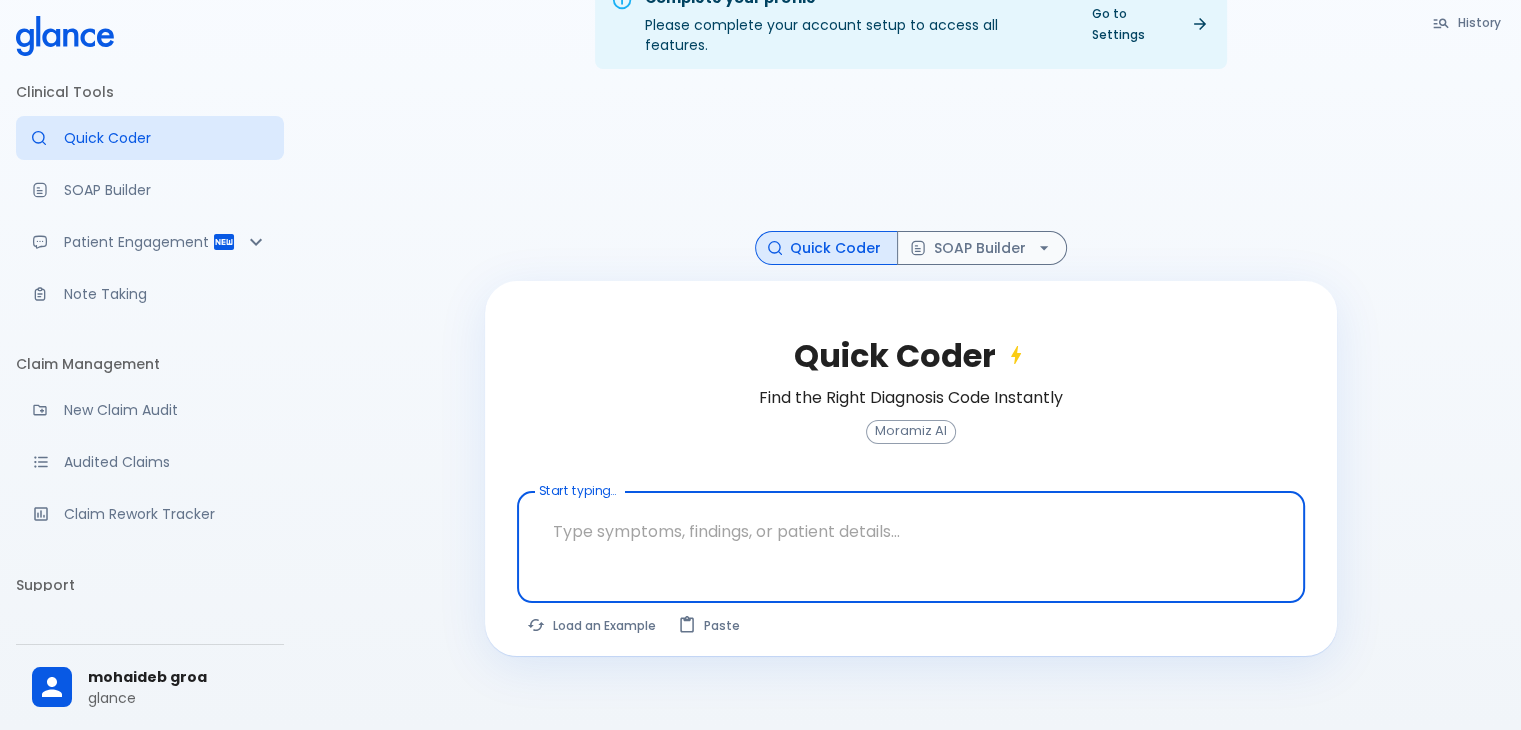 scroll, scrollTop: 48, scrollLeft: 0, axis: vertical 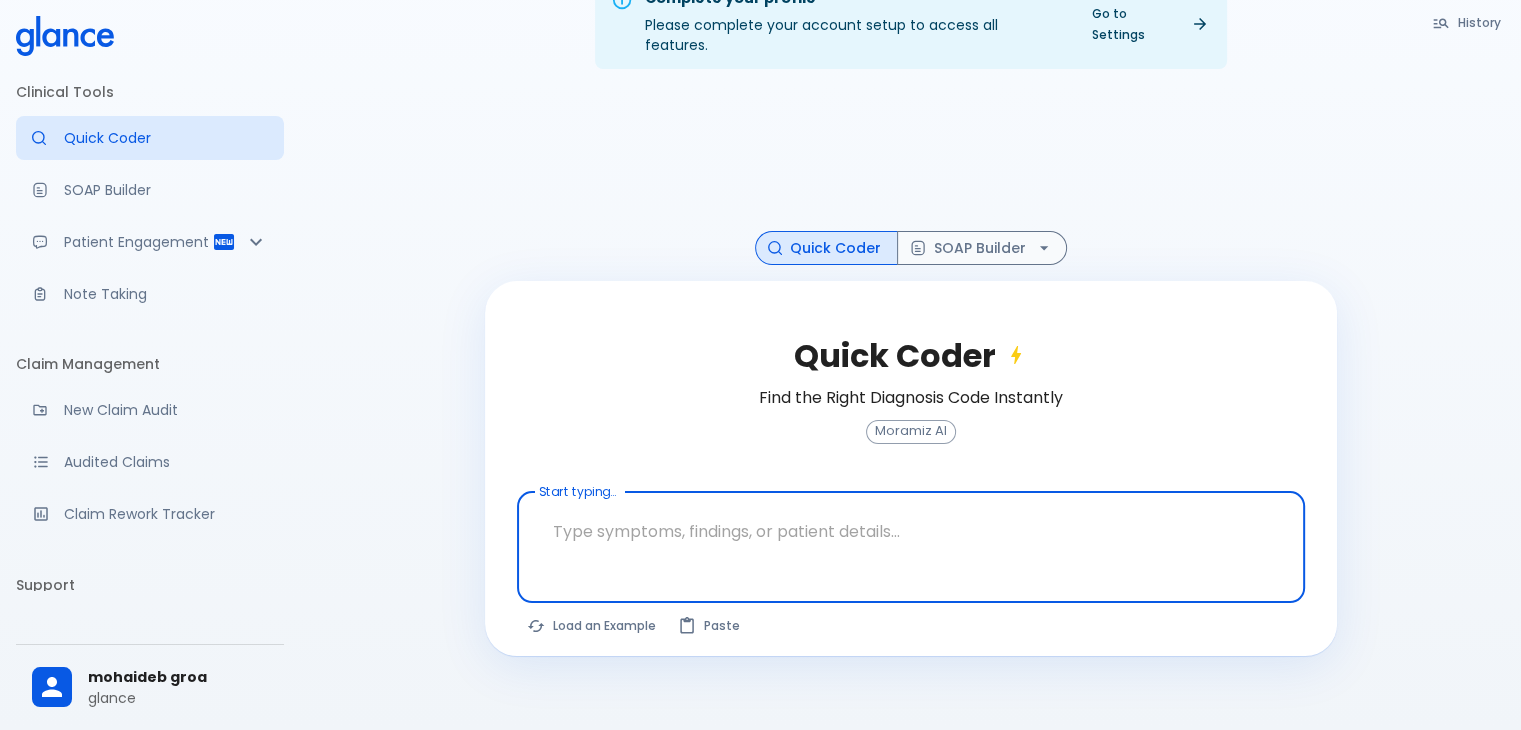 click at bounding box center [911, 531] 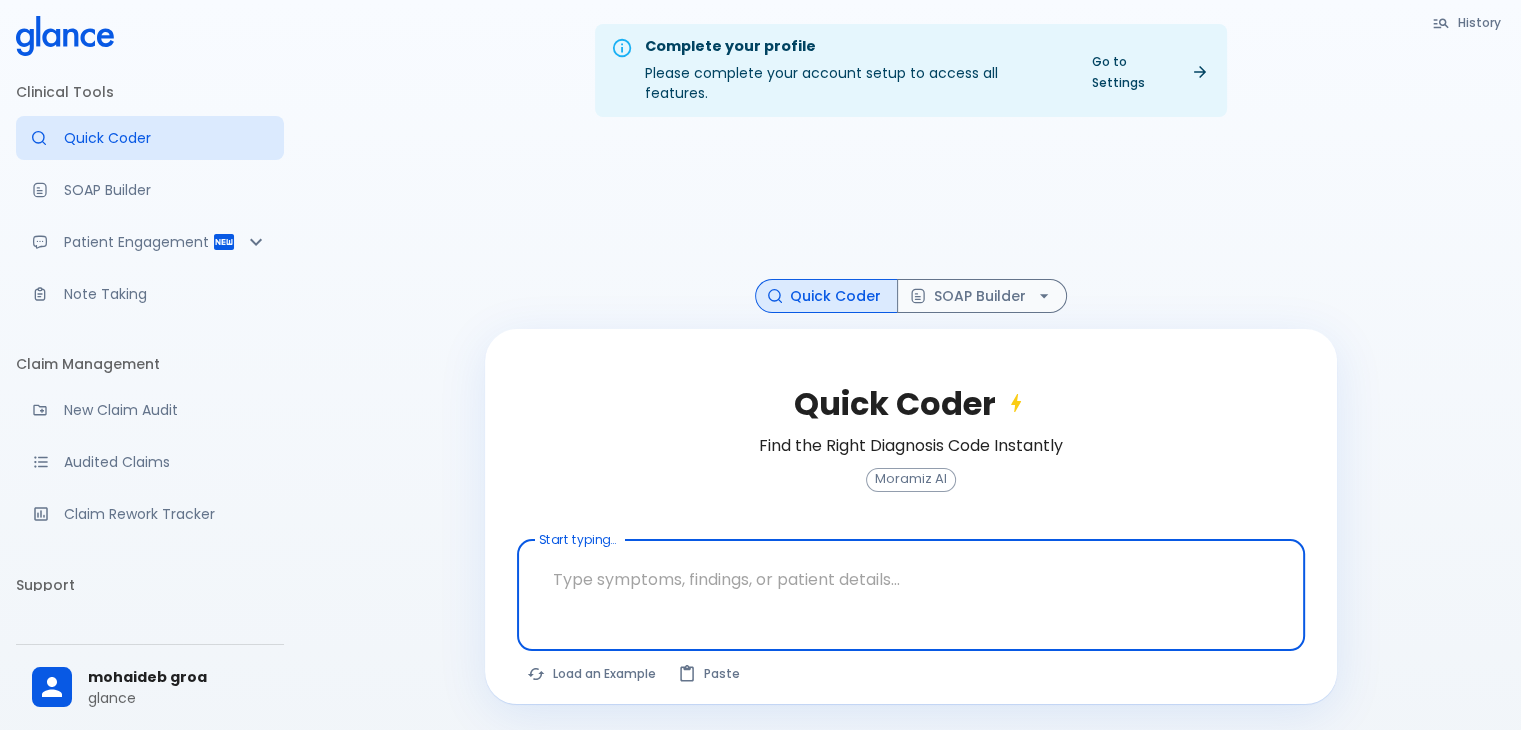 click at bounding box center (911, 579) 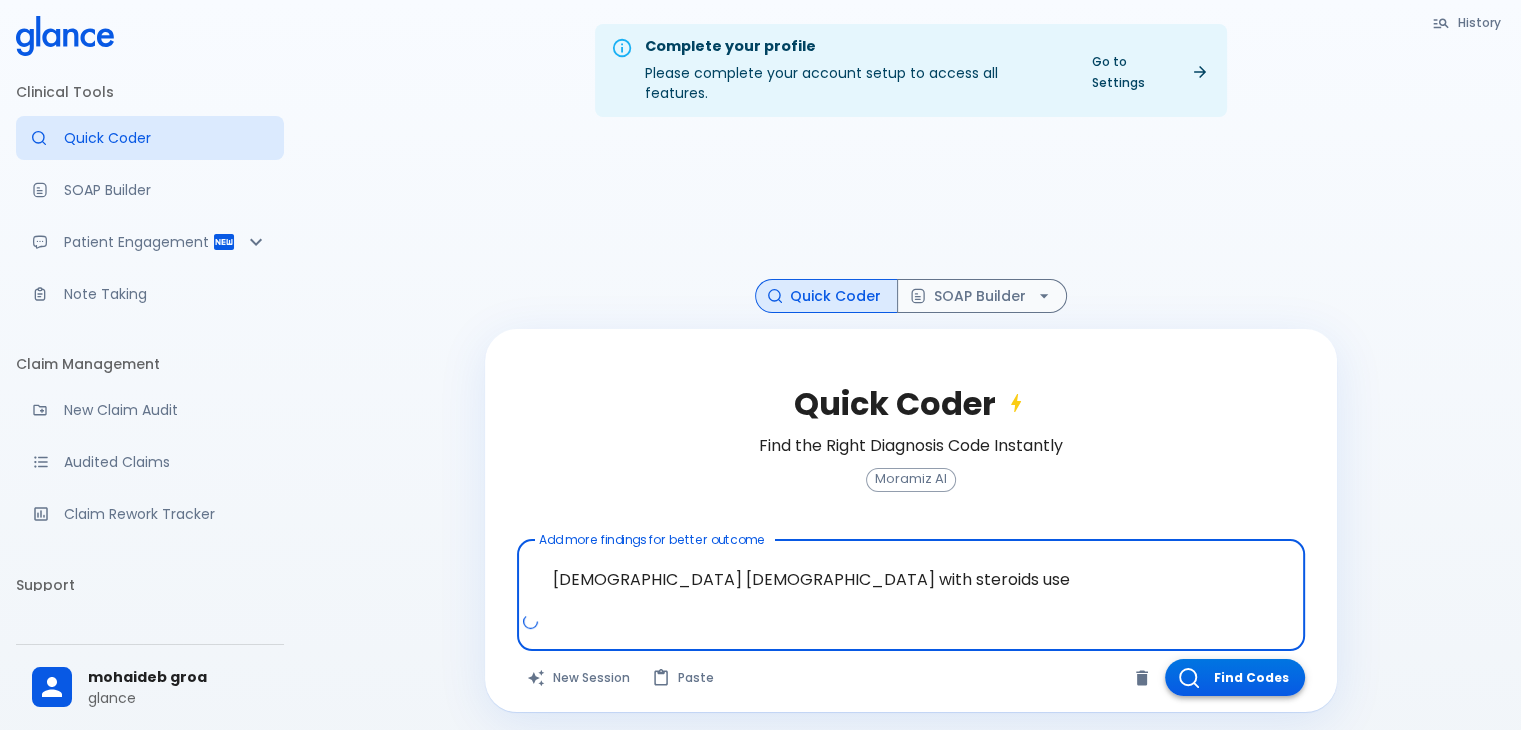 type on "[DEMOGRAPHIC_DATA] [DEMOGRAPHIC_DATA] with steroids use" 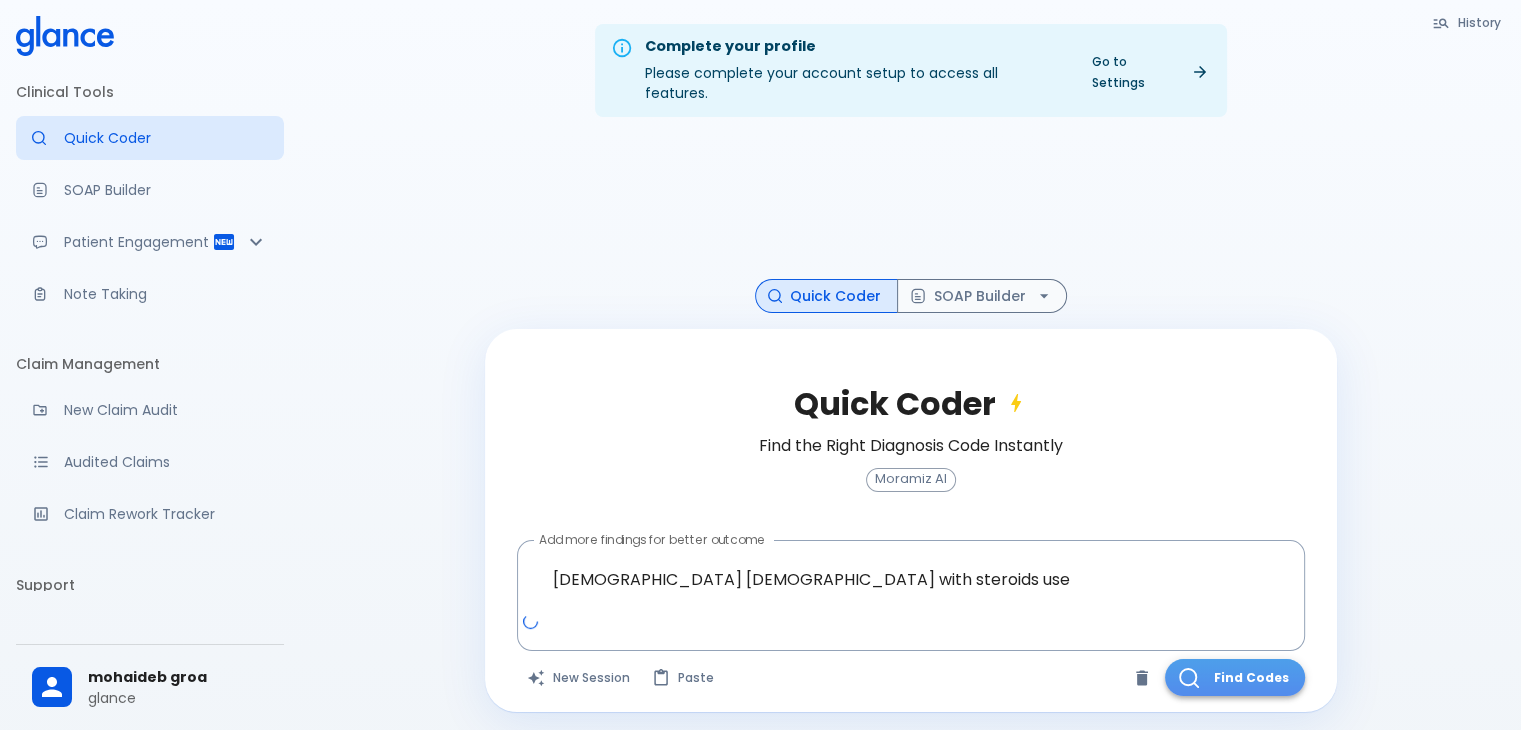 click 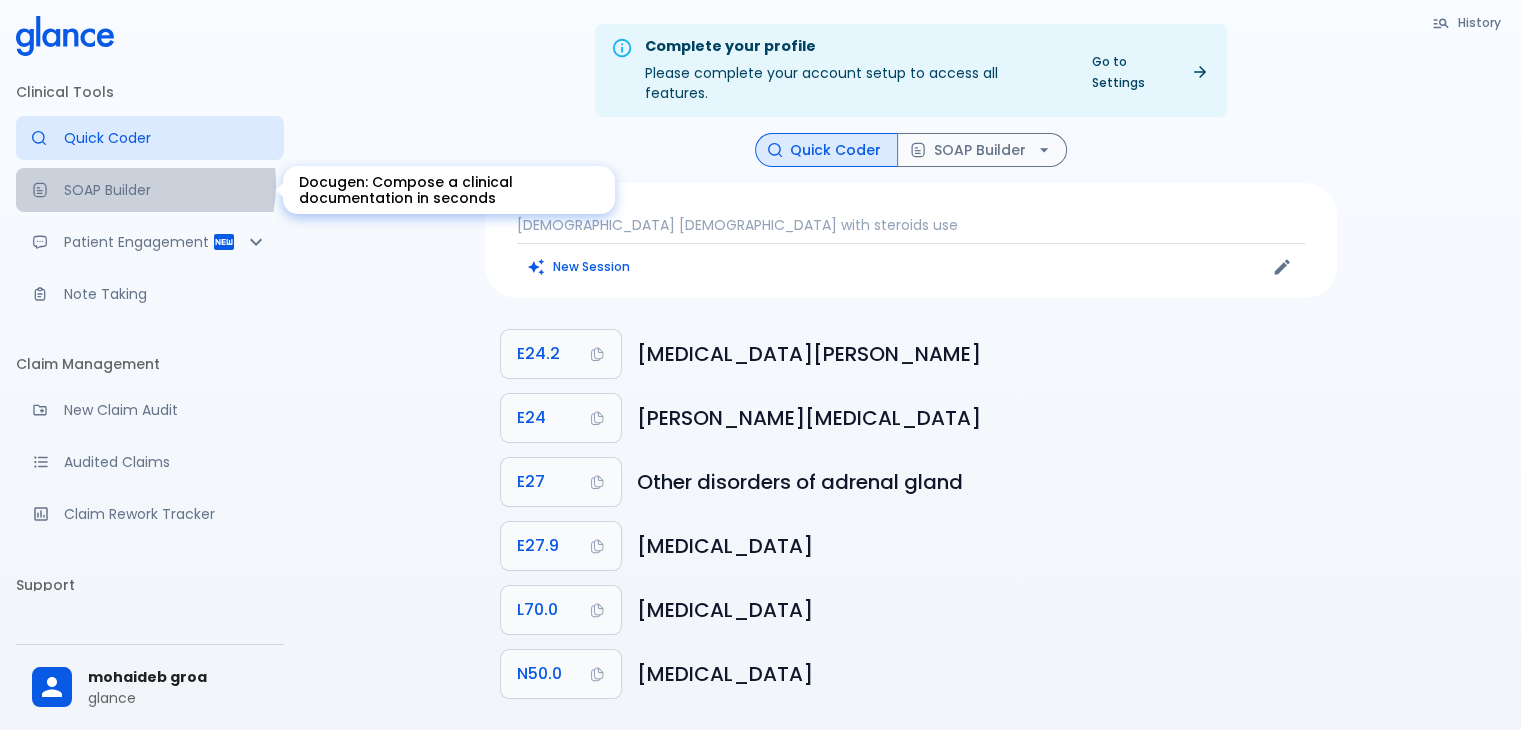 click on "SOAP Builder" at bounding box center [166, 190] 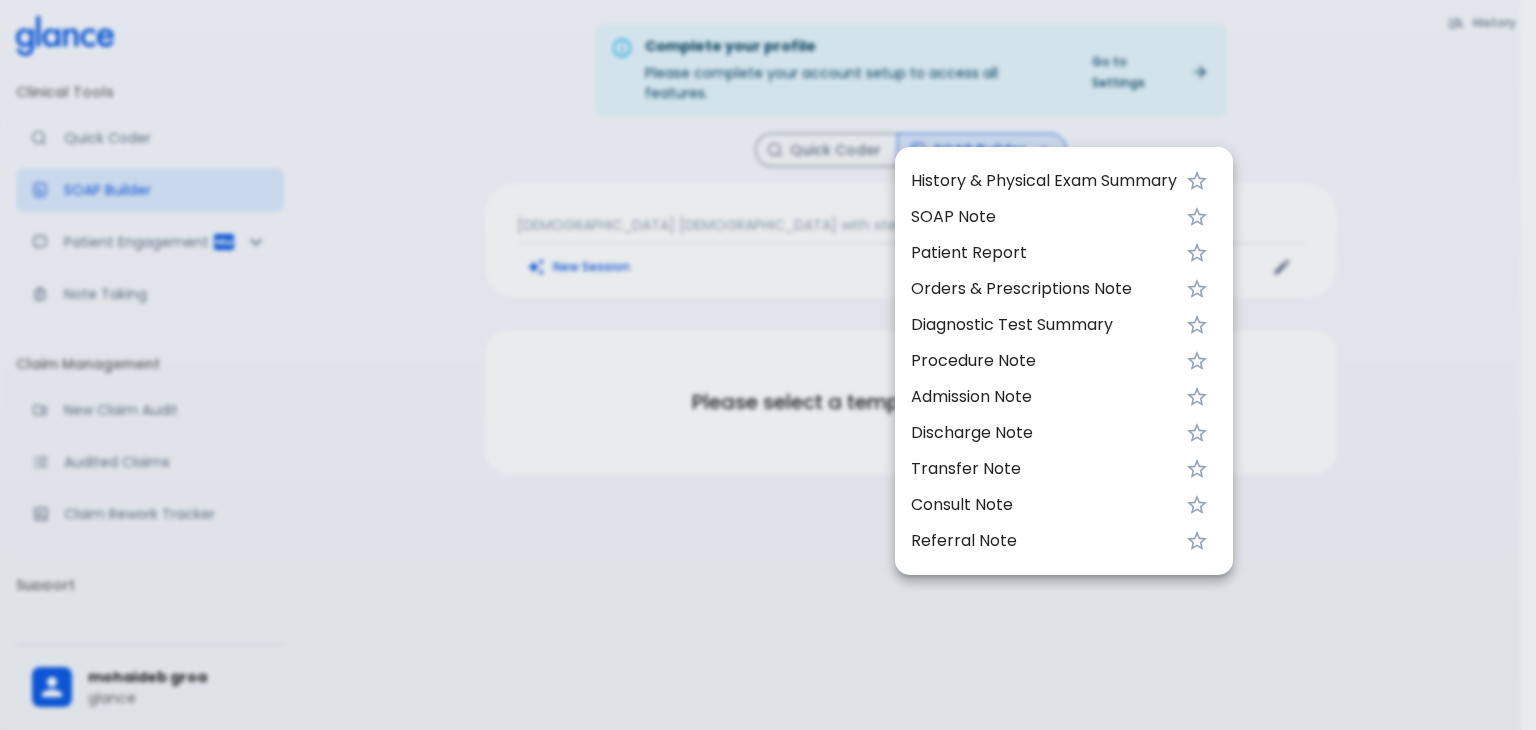 click at bounding box center [768, 365] 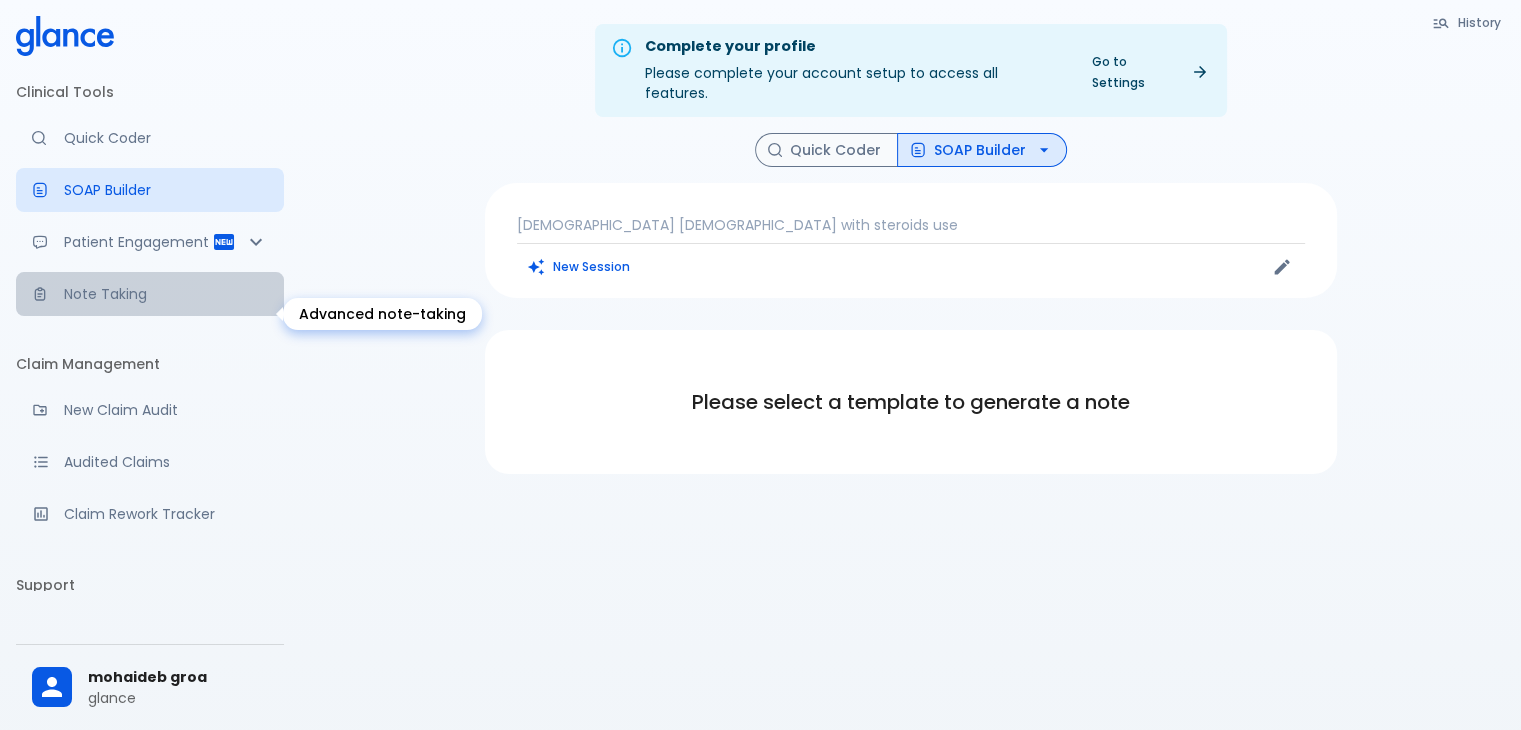 click on "Note Taking" at bounding box center (166, 294) 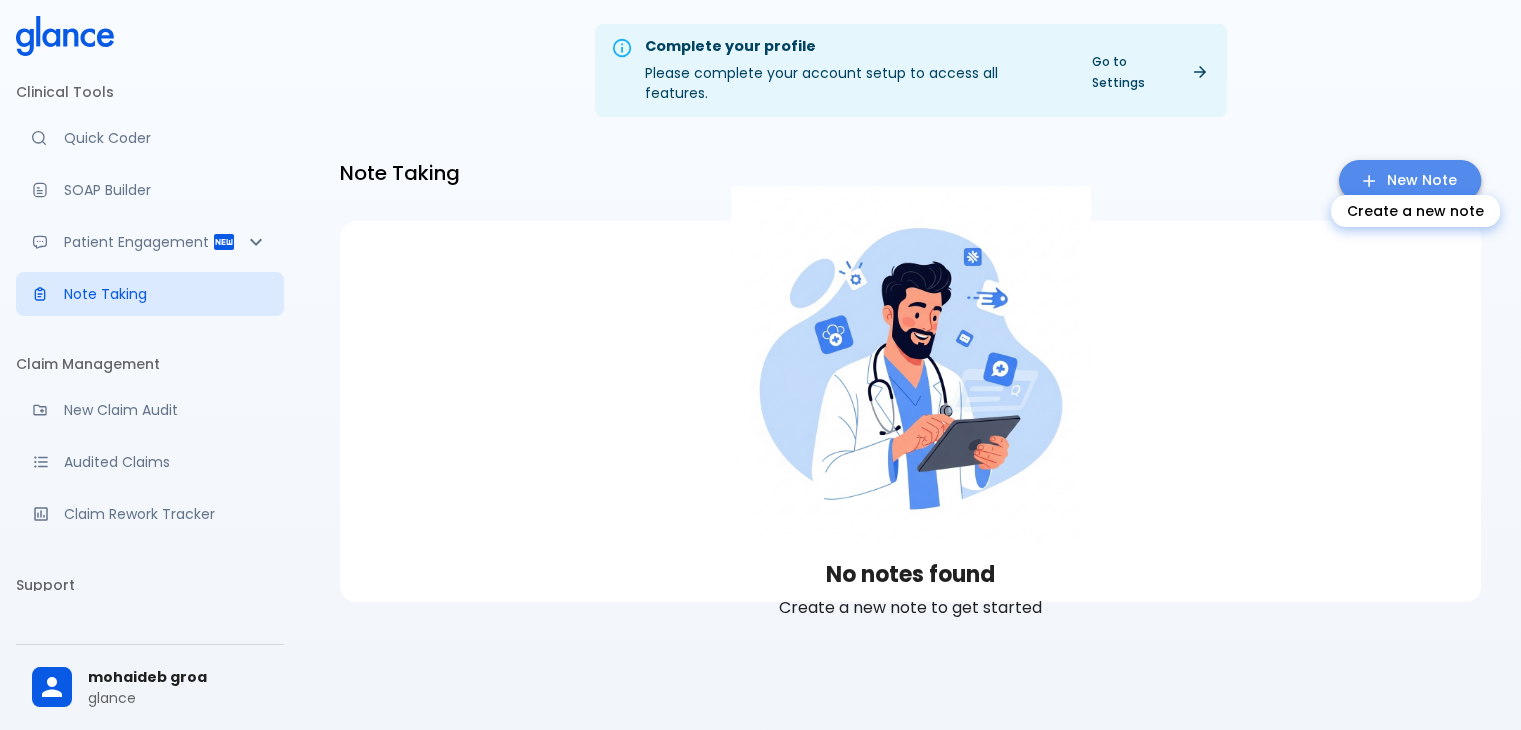 click on "New Note" at bounding box center [1410, 180] 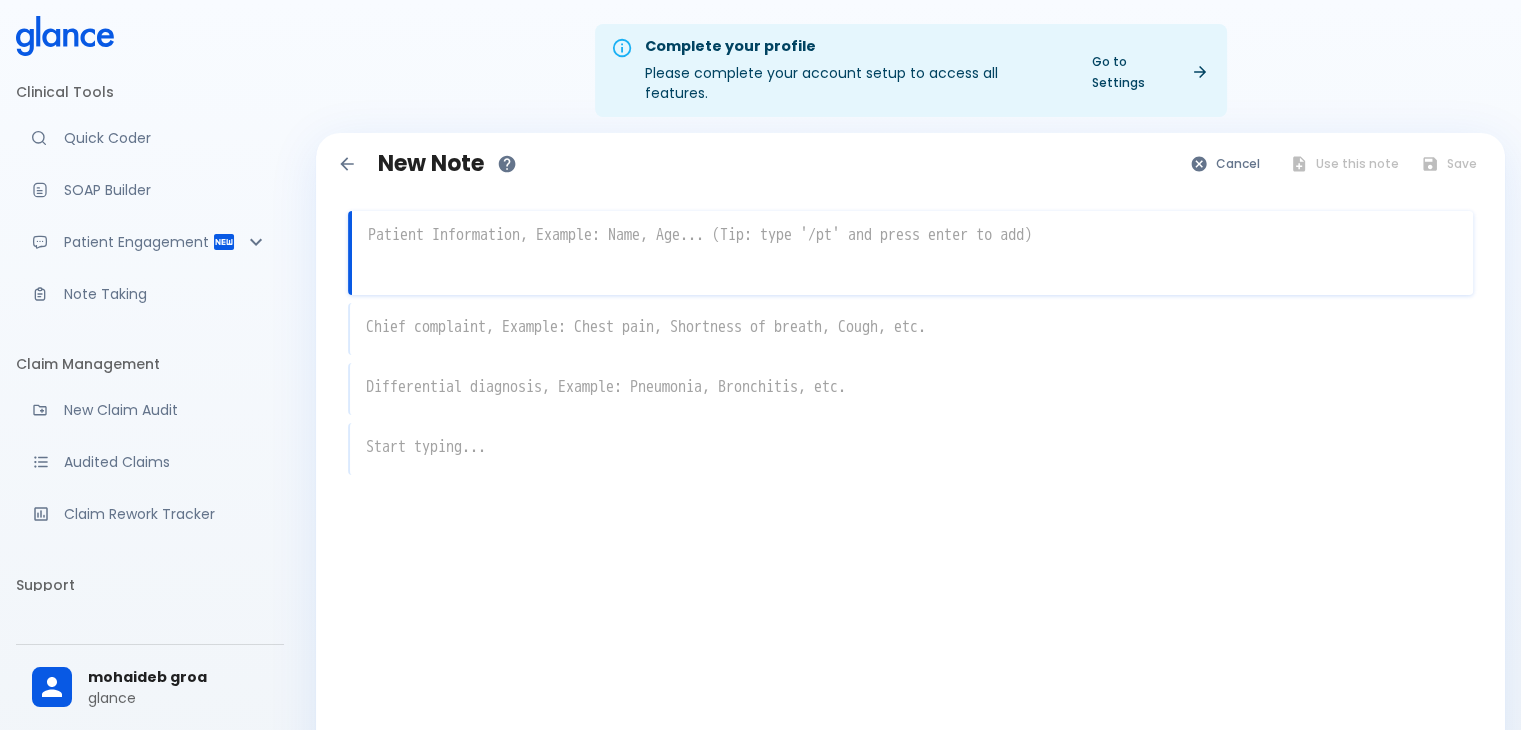 click on "x" at bounding box center [910, 253] 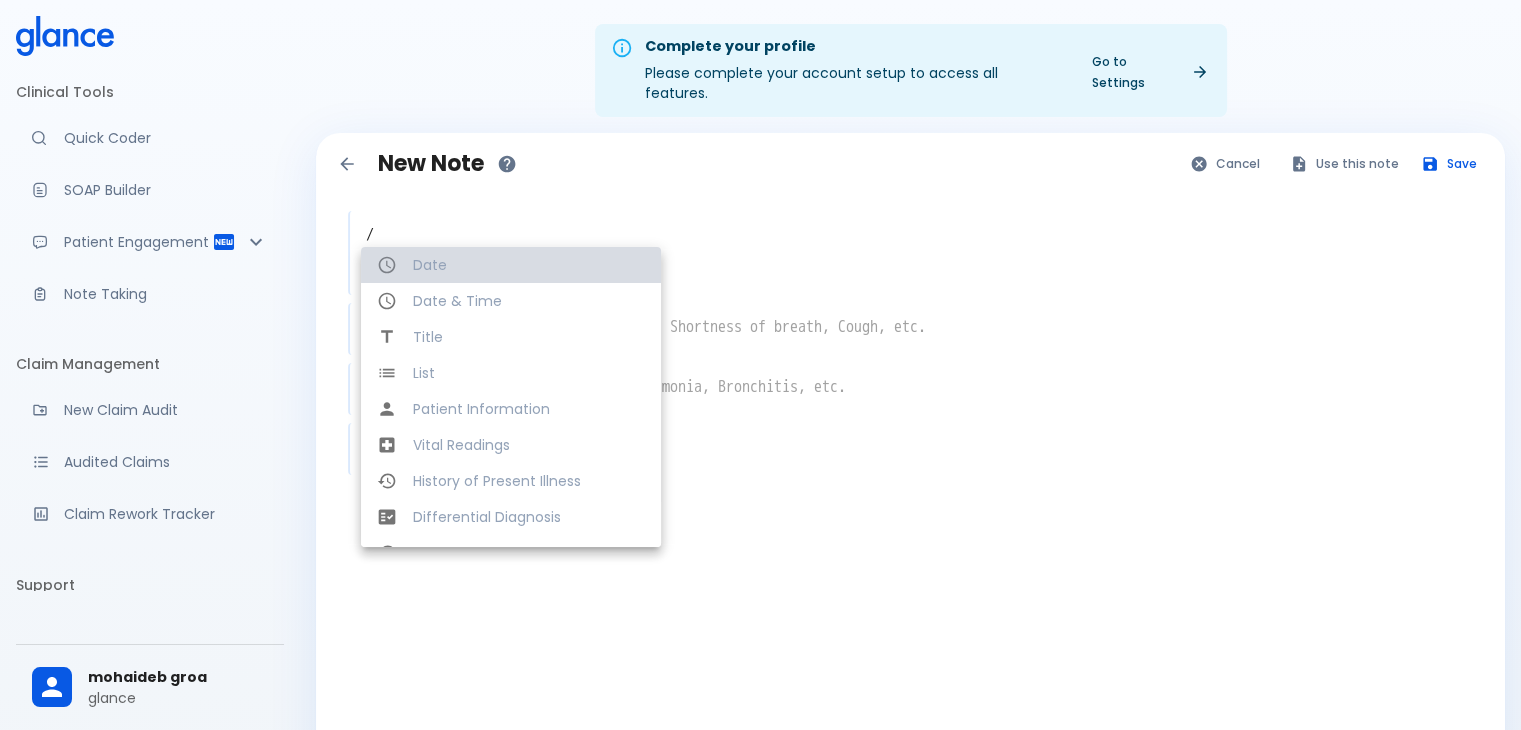 click on "Date" at bounding box center (529, 265) 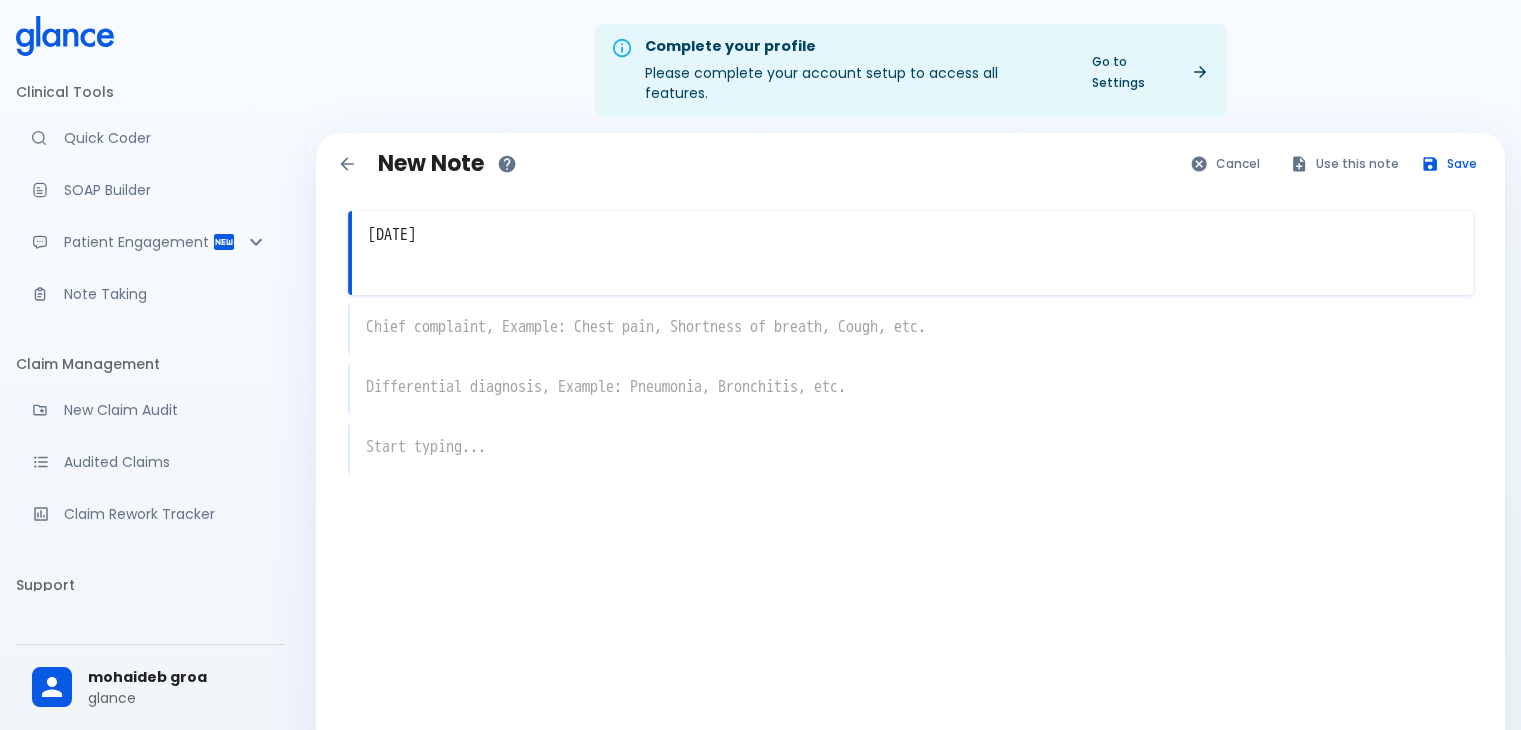 click on "x" at bounding box center [910, 329] 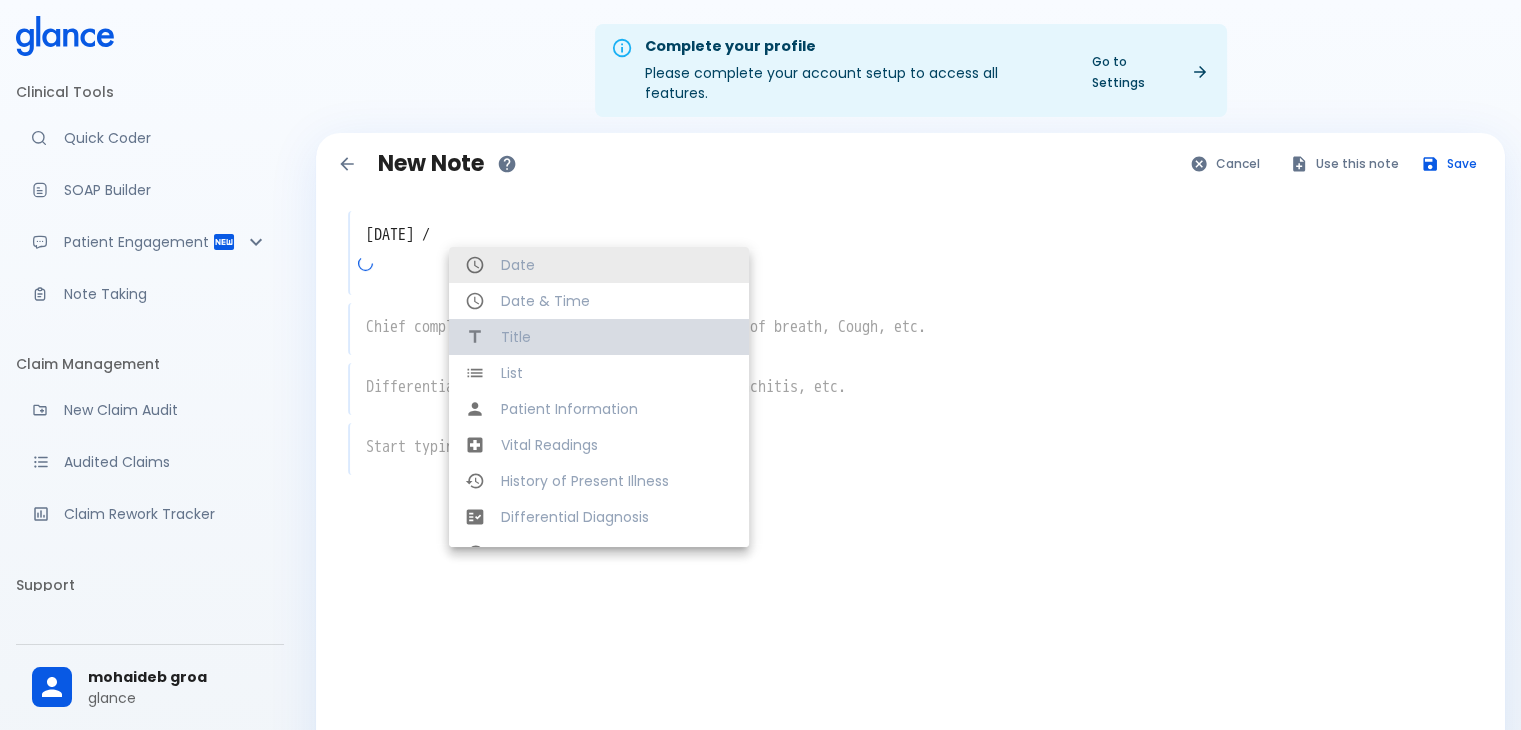 click on "Title" at bounding box center (599, 337) 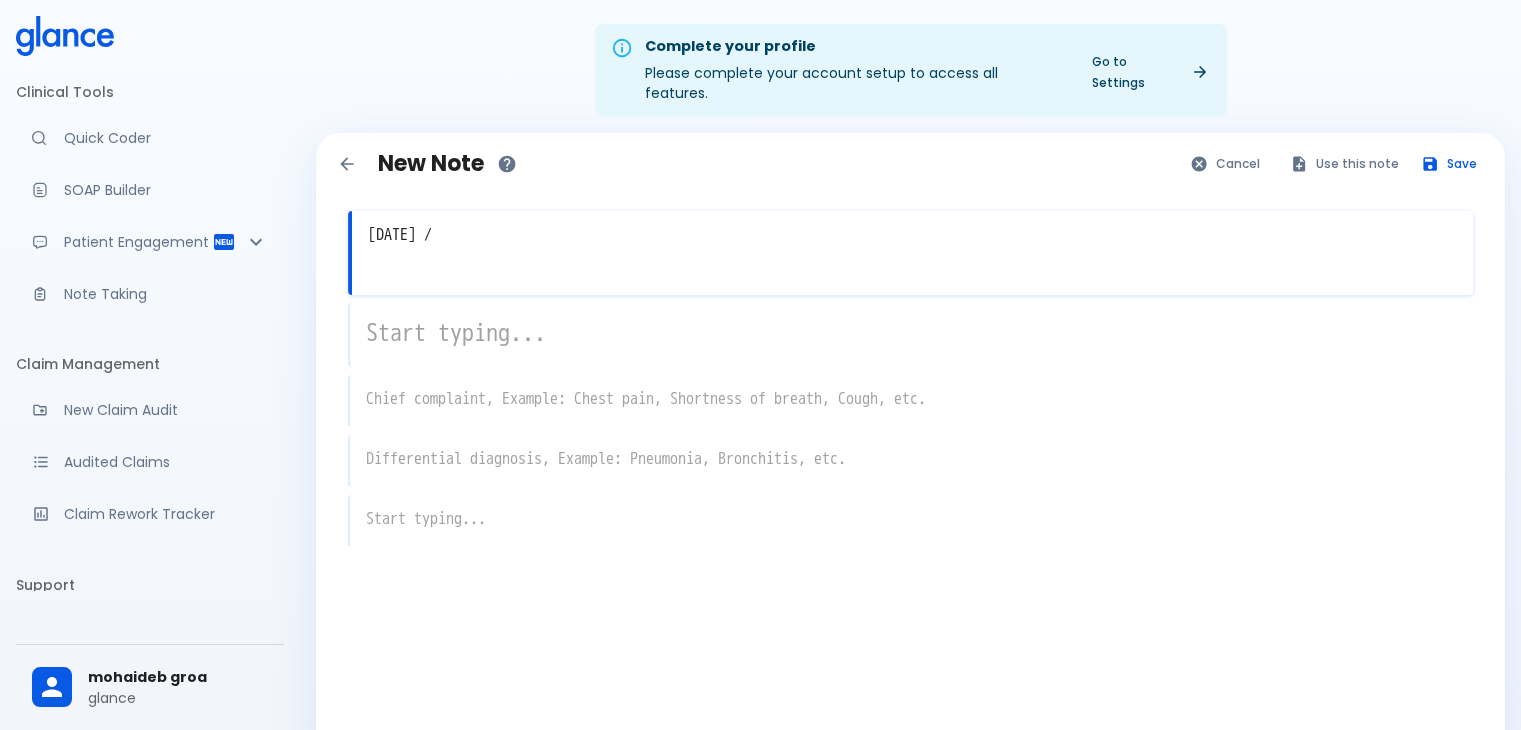 click on "[DATE] /" at bounding box center (912, 235) 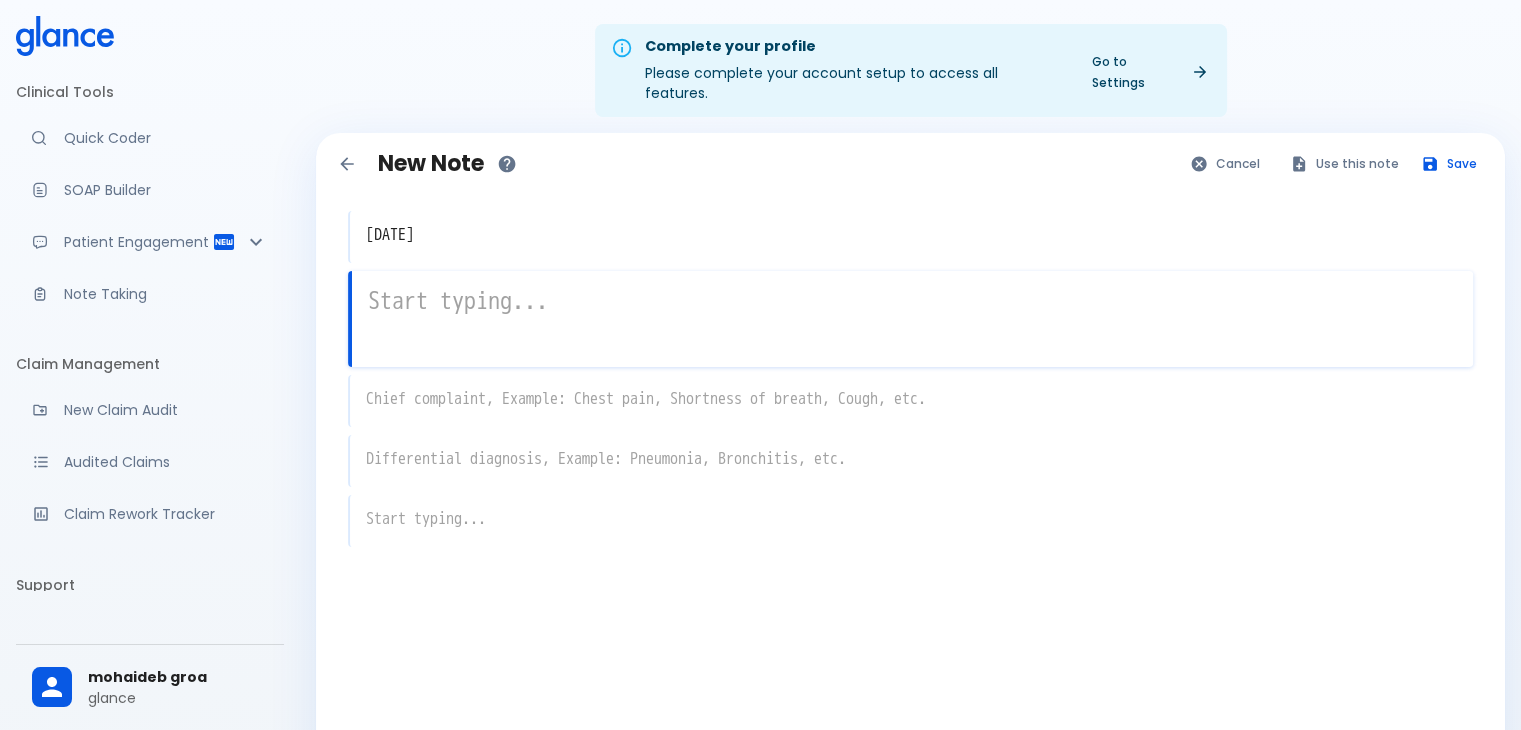 click on "x" at bounding box center (910, 319) 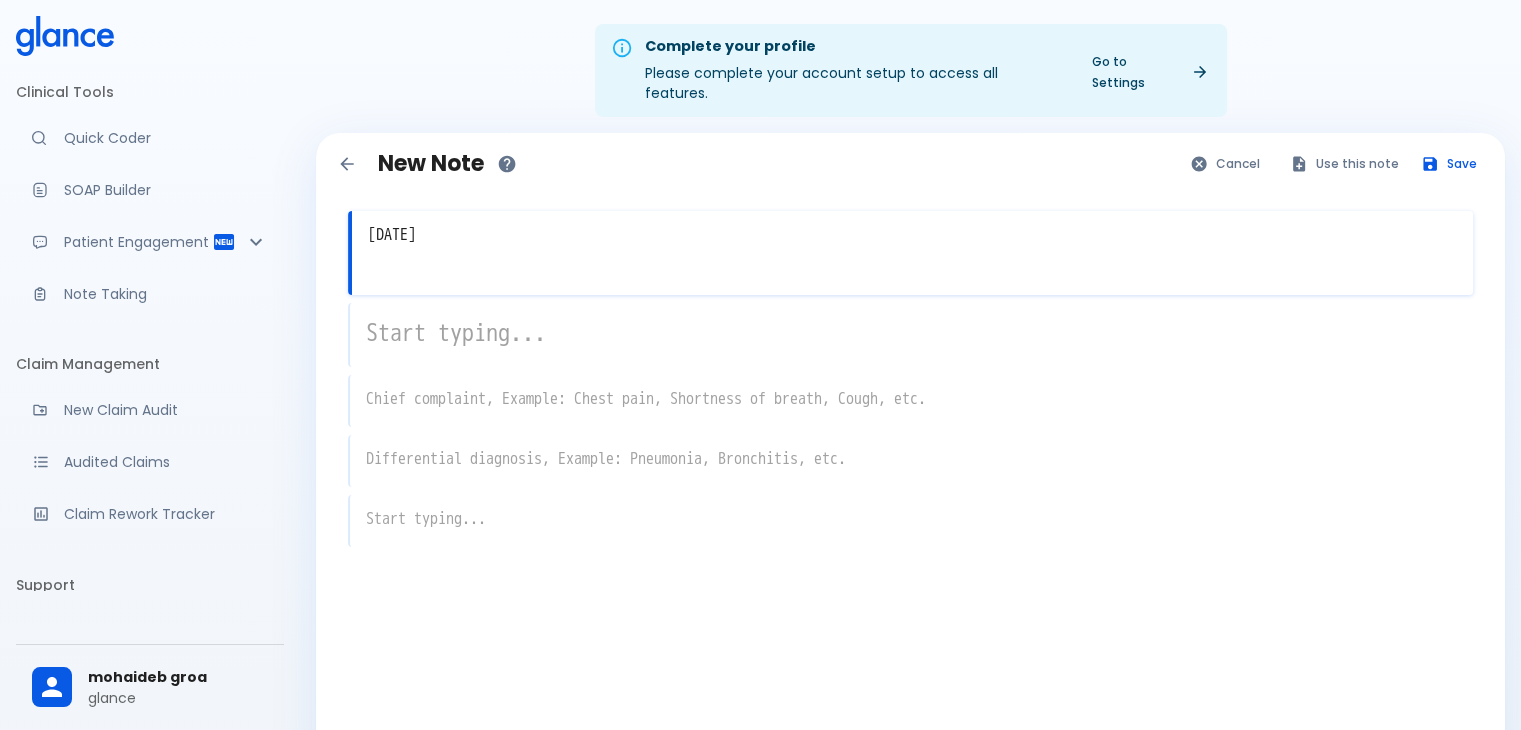 click on "[DATE]" at bounding box center [912, 235] 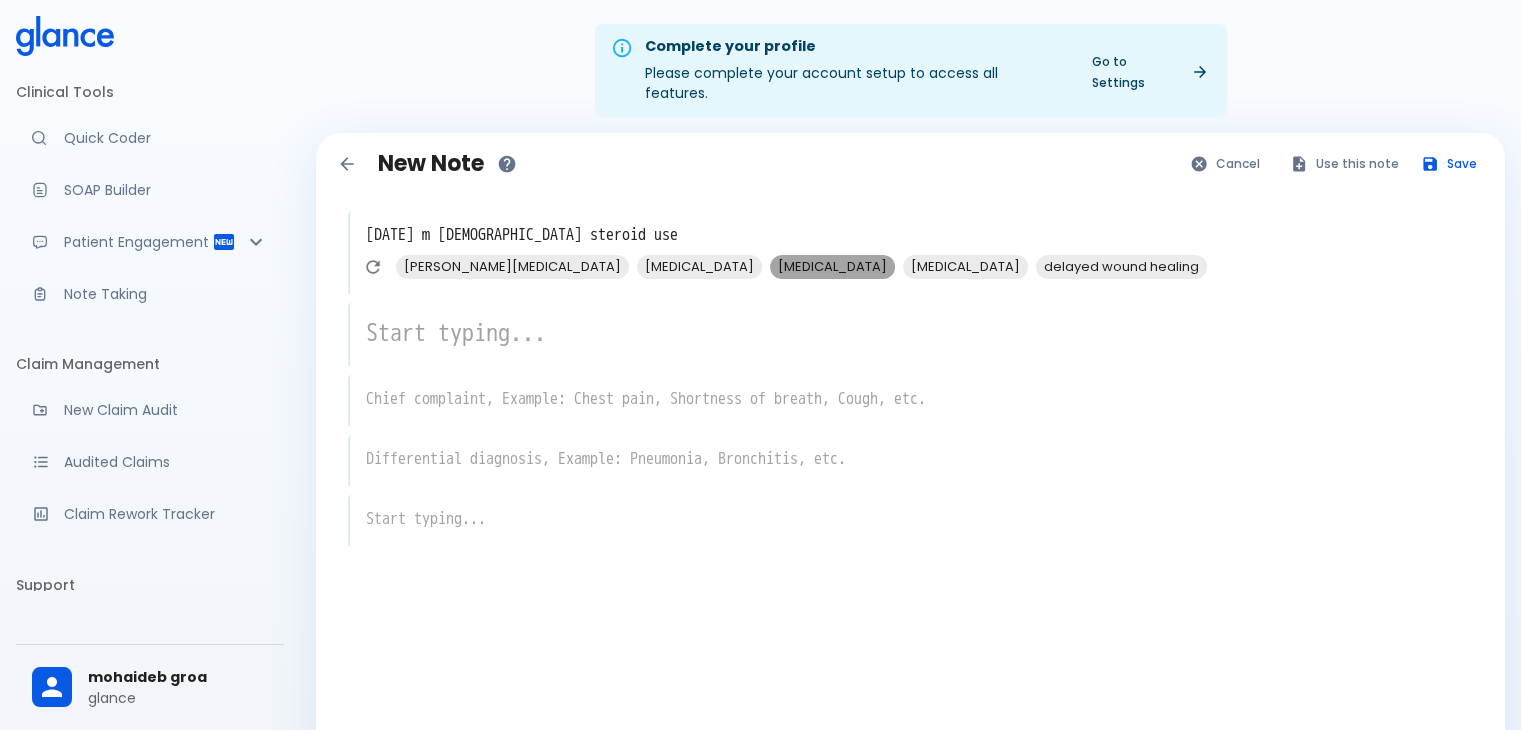 click on "[MEDICAL_DATA]" at bounding box center [832, 266] 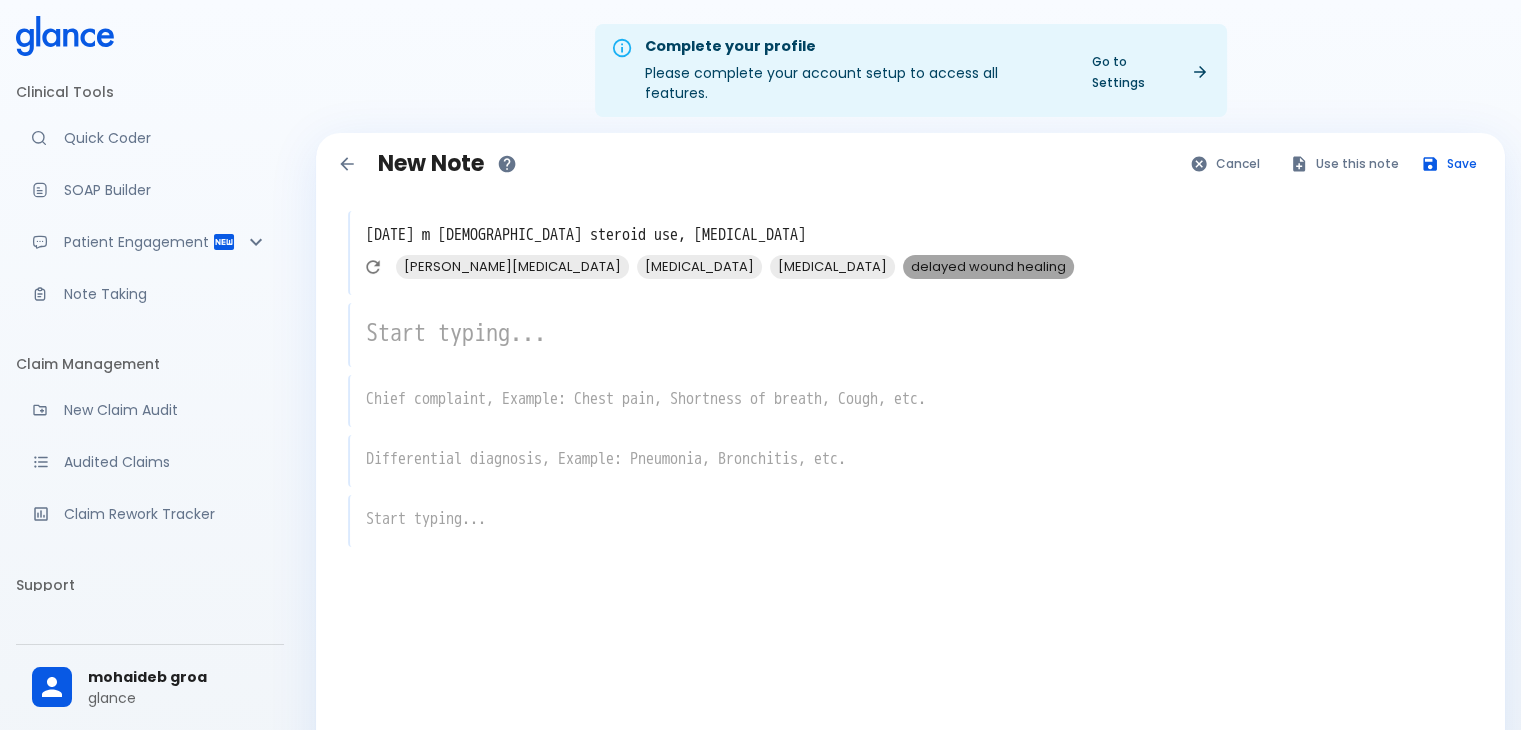 click on "delayed wound healing" at bounding box center [988, 266] 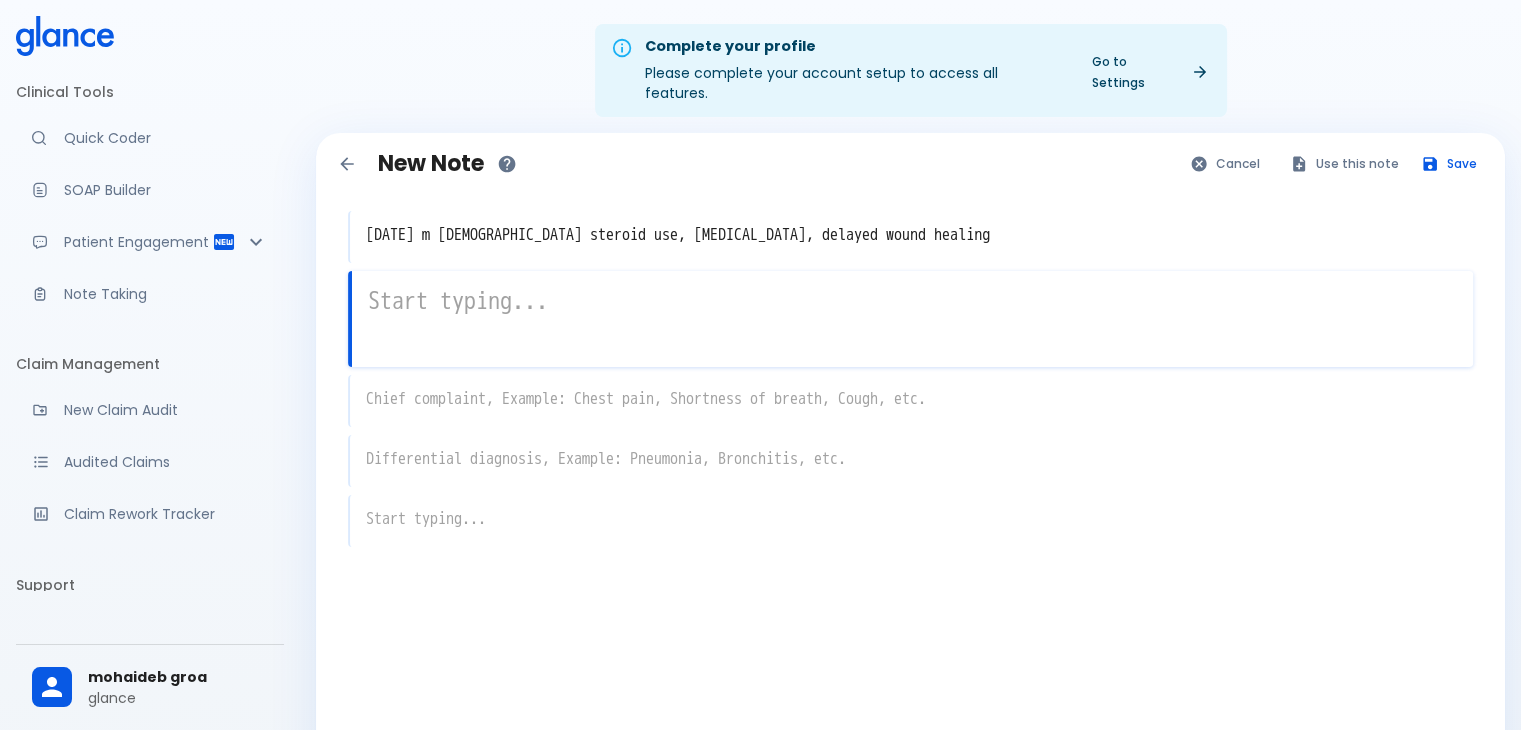 click at bounding box center [912, 301] 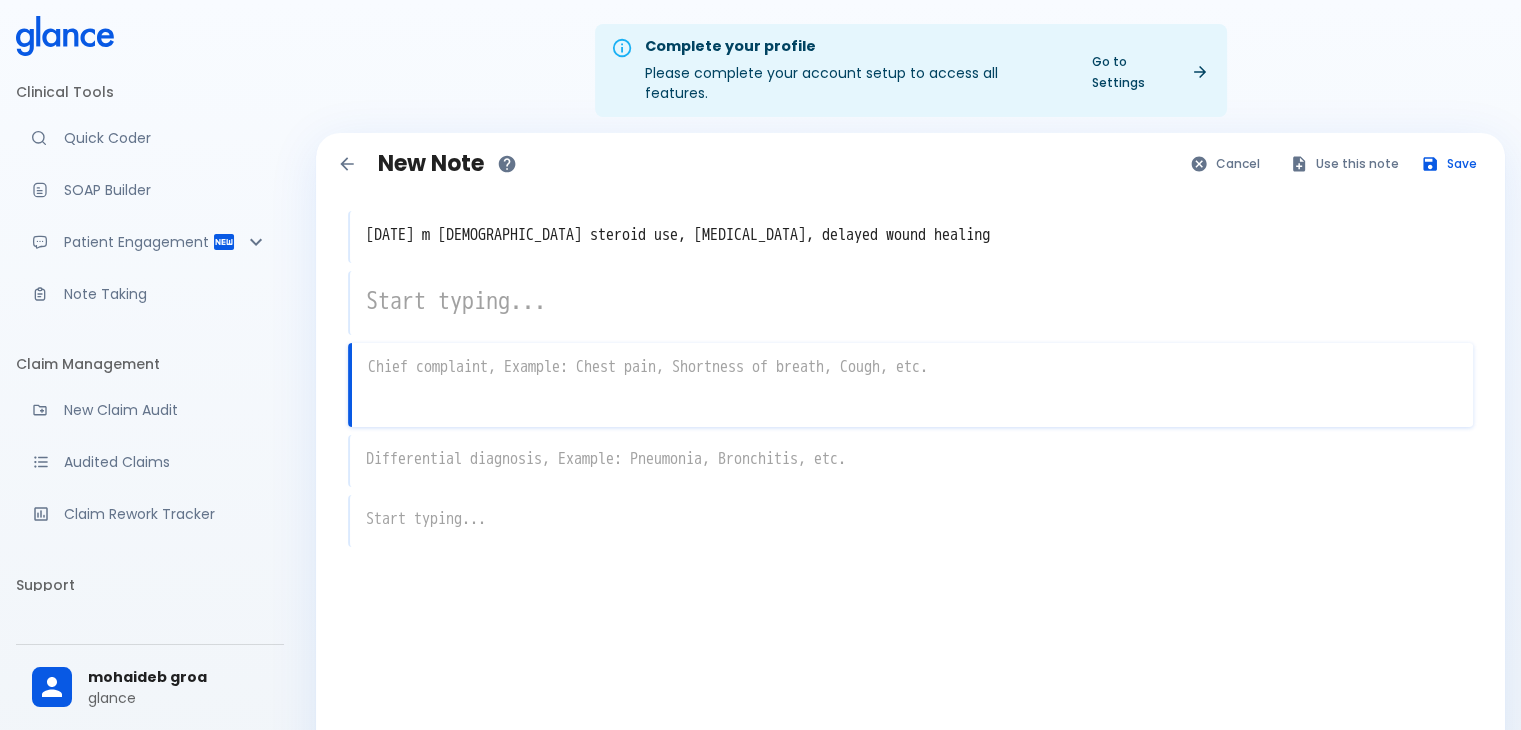 click on "x" at bounding box center [910, 385] 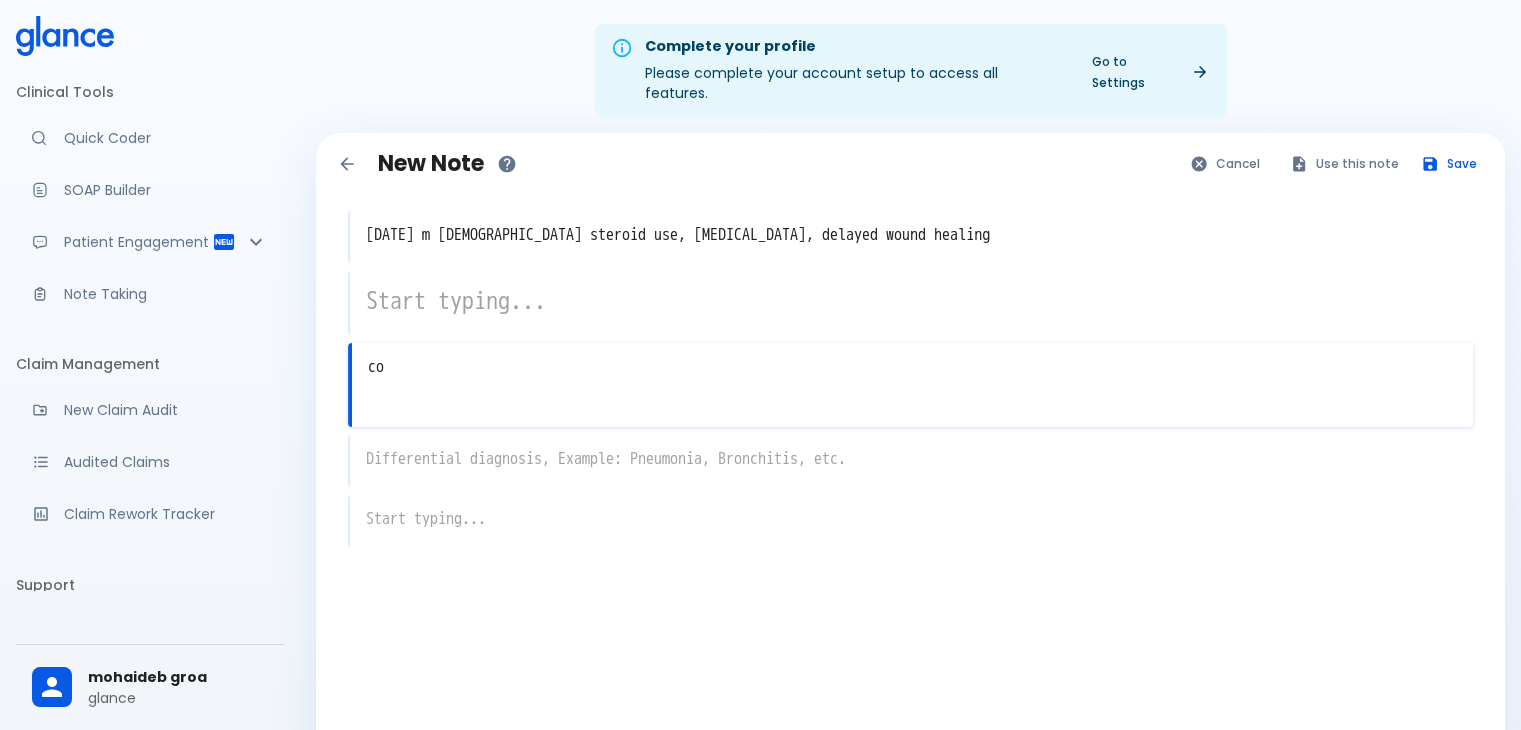 type on "c" 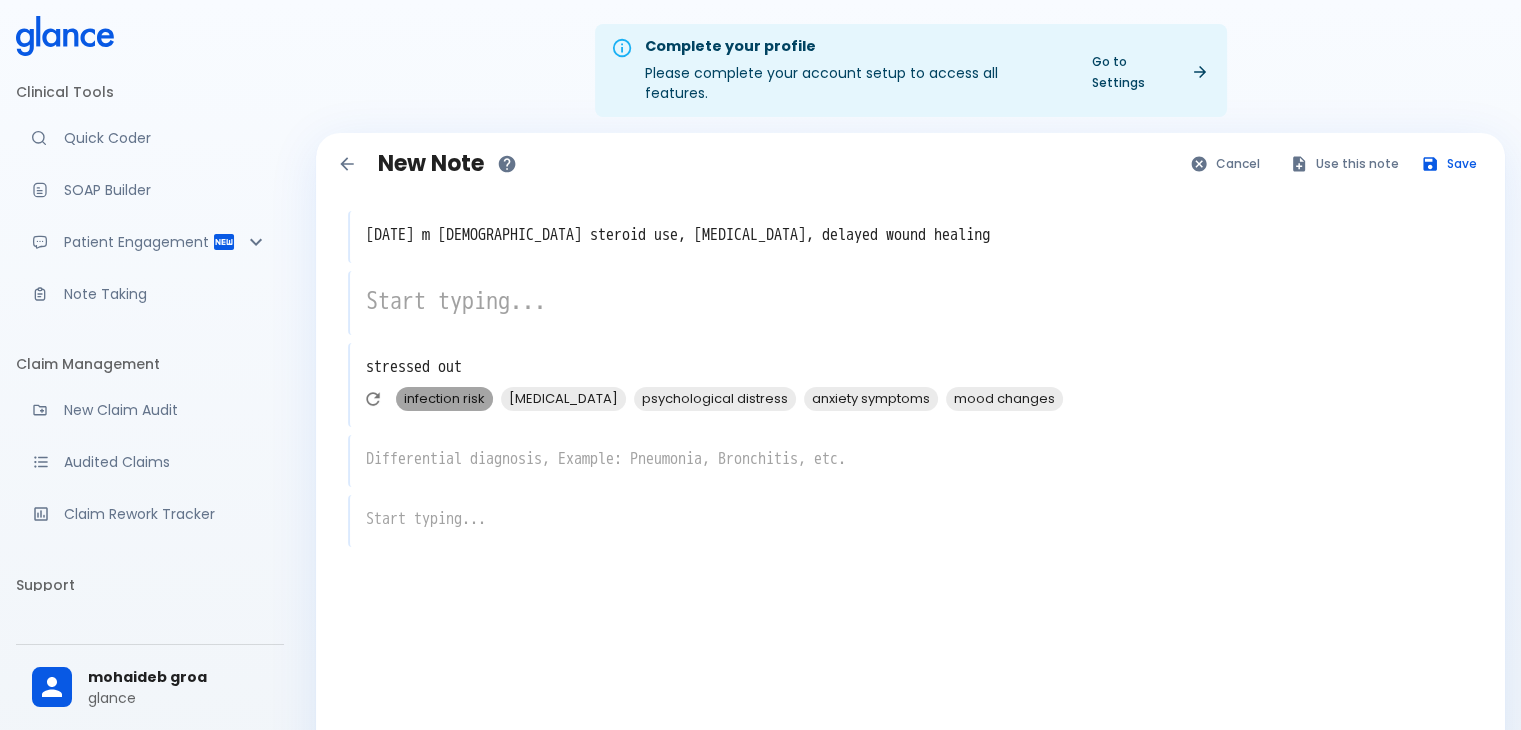 click on "infection risk" at bounding box center (444, 398) 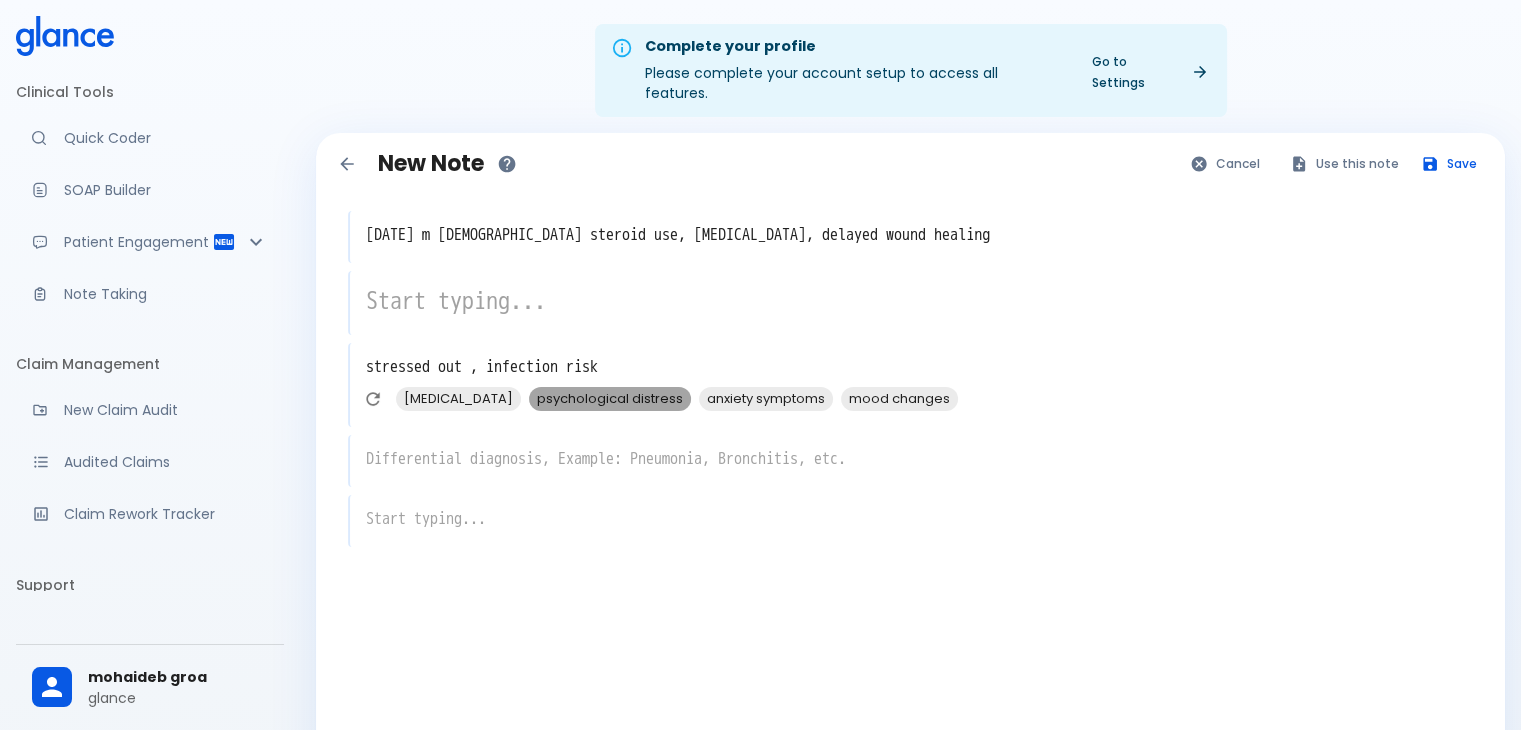 click on "psychological distress" at bounding box center [610, 398] 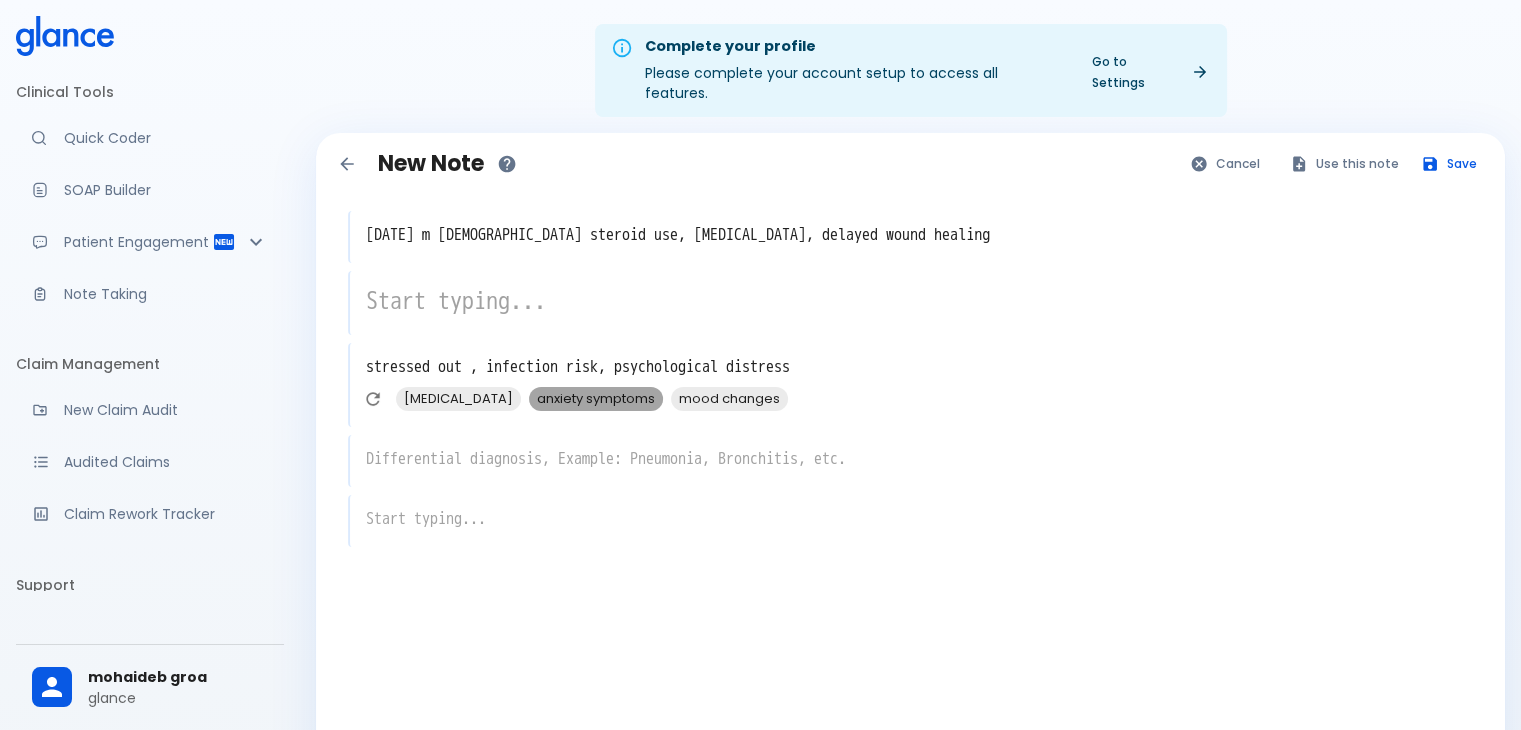 click on "anxiety symptoms" at bounding box center (596, 398) 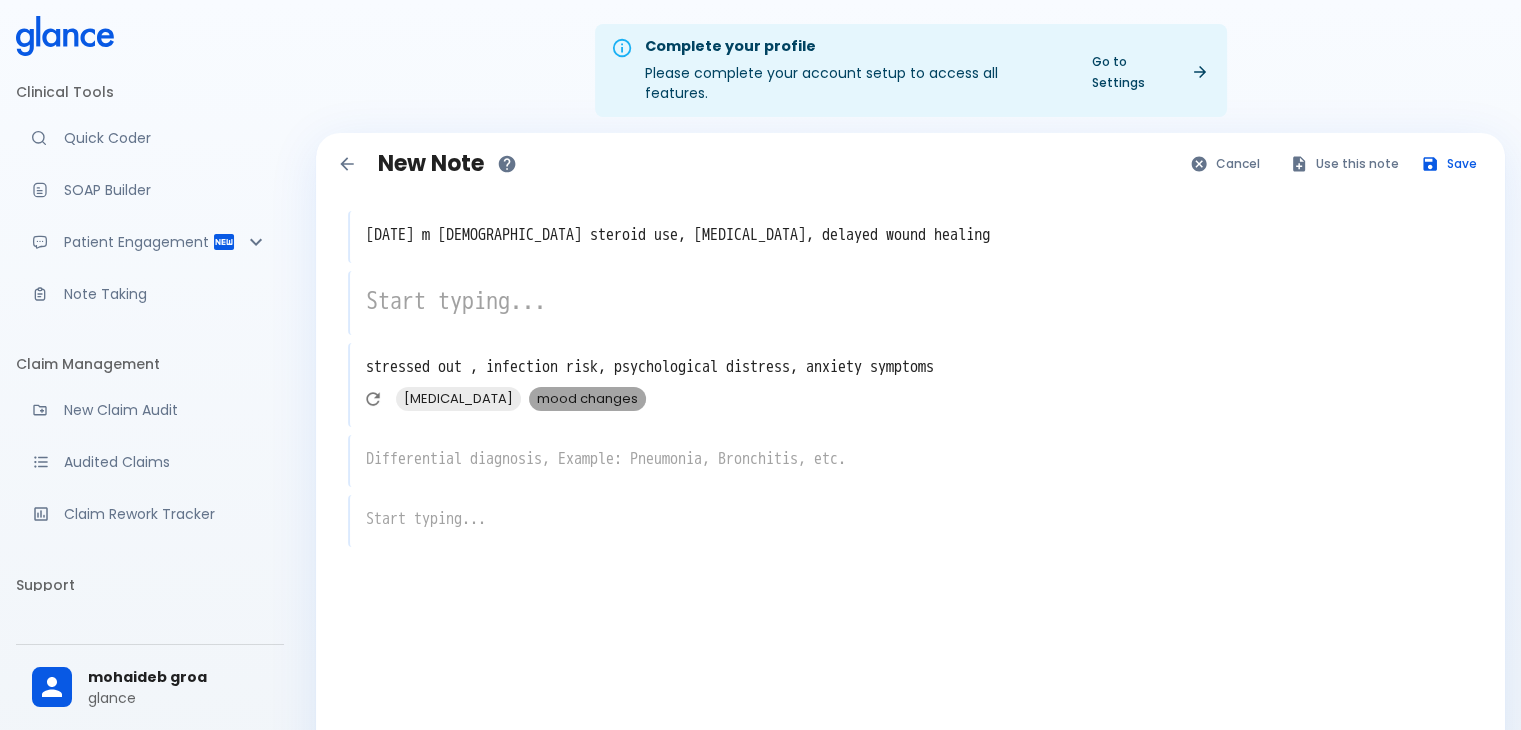 click on "mood changes" at bounding box center (587, 398) 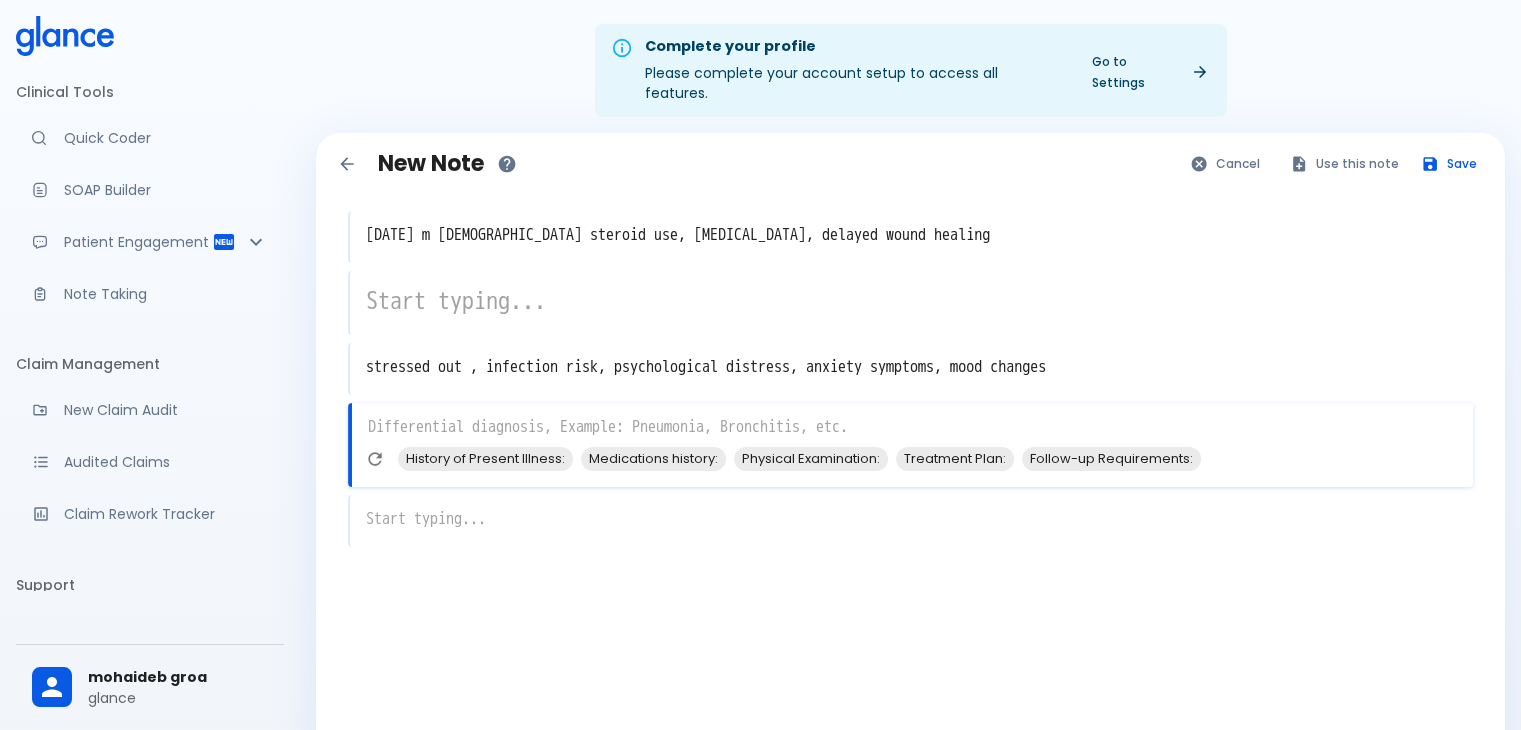 click on "x History of Present Illness: Medications history: Physical Examination: Treatment Plan: Follow-up Requirements:" at bounding box center [910, 445] 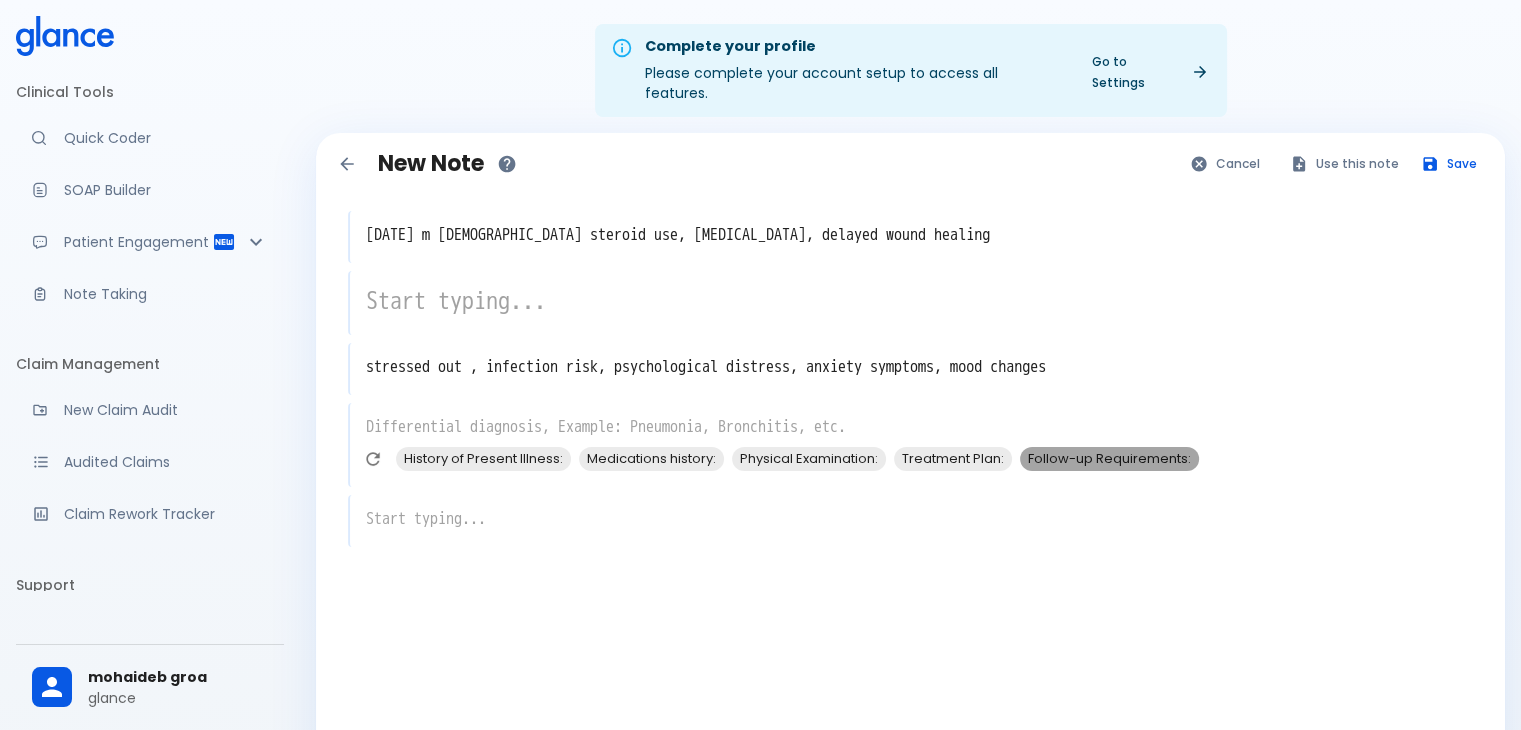 click on "Follow-up Requirements:" at bounding box center (1109, 458) 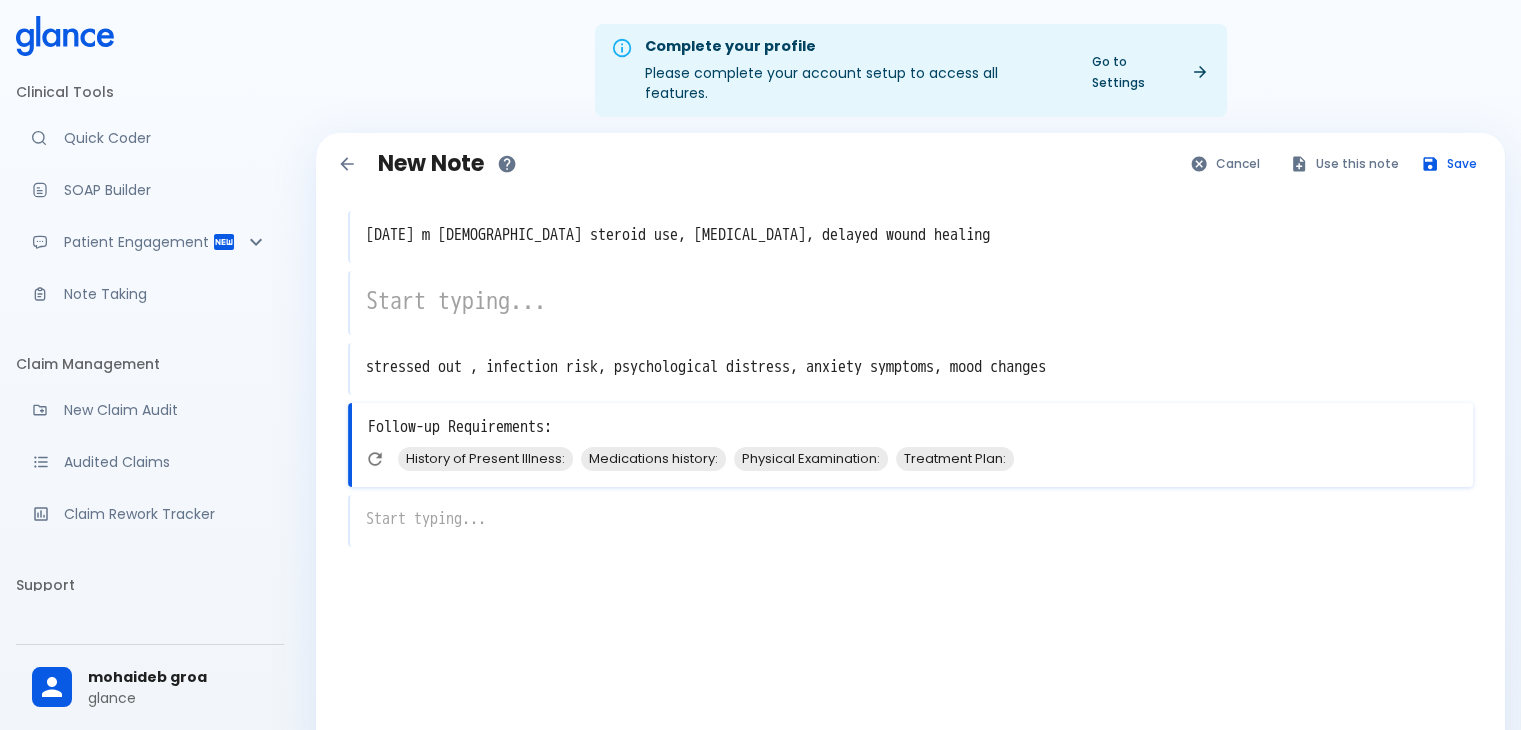 type on "Follow-up Requirements:" 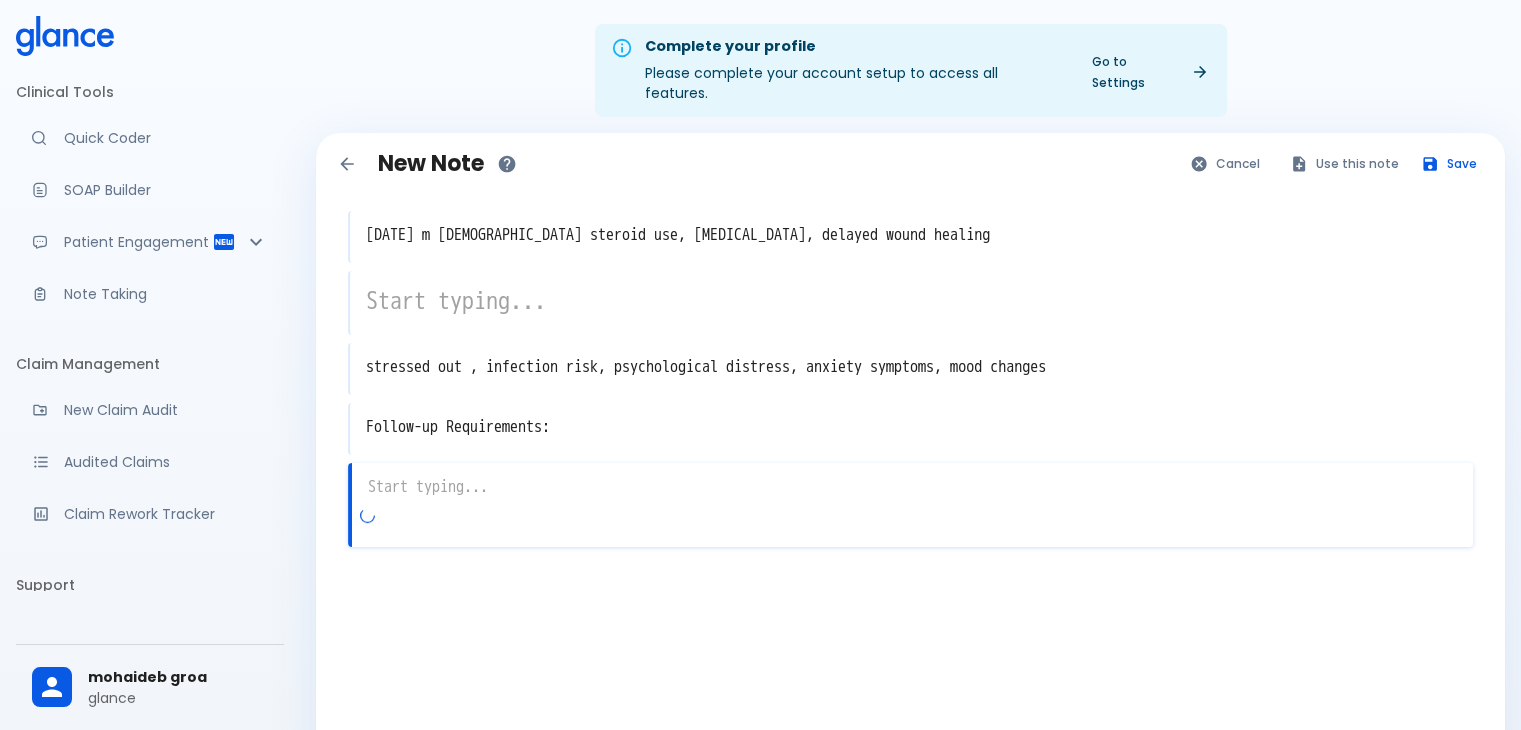 click at bounding box center (912, 487) 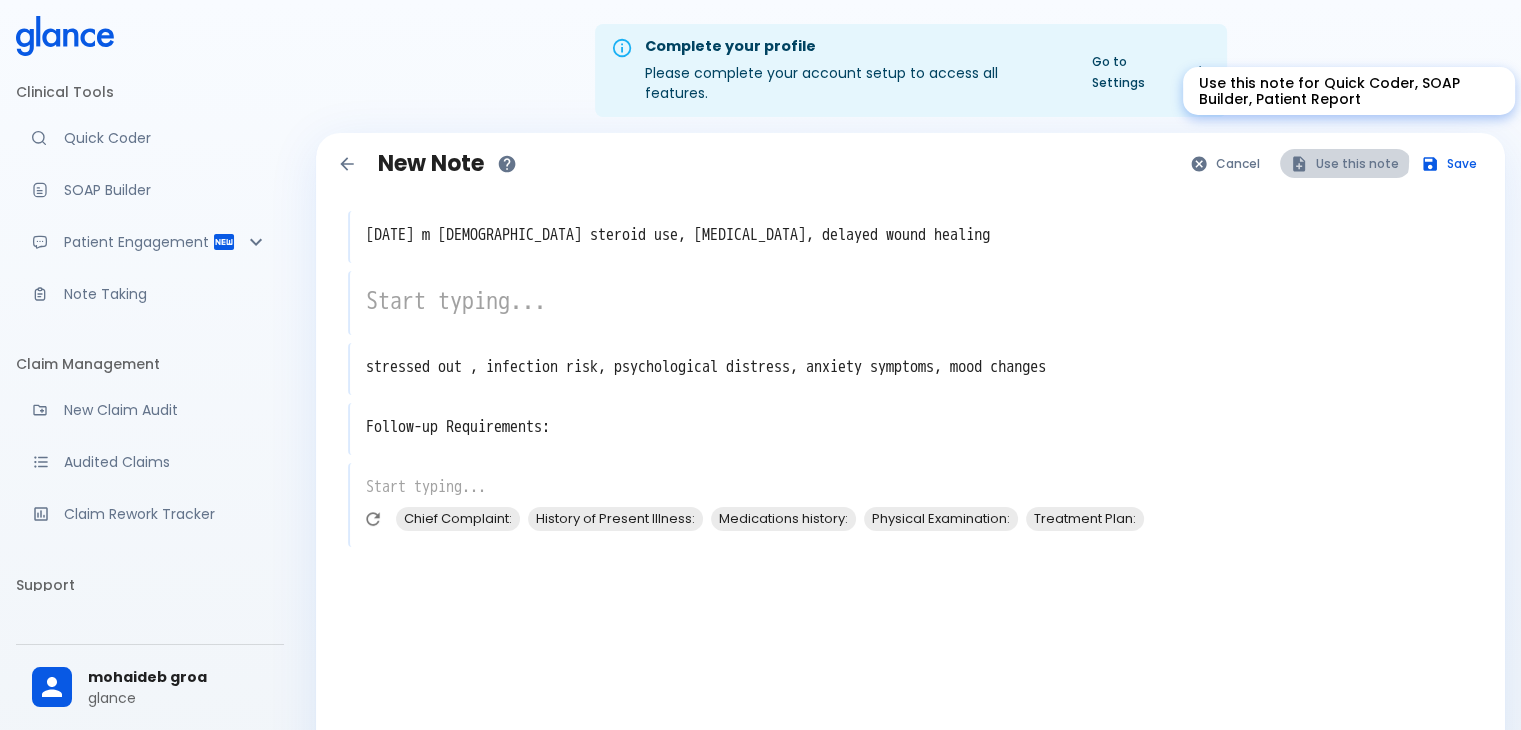 click on "Use this note" at bounding box center (1345, 163) 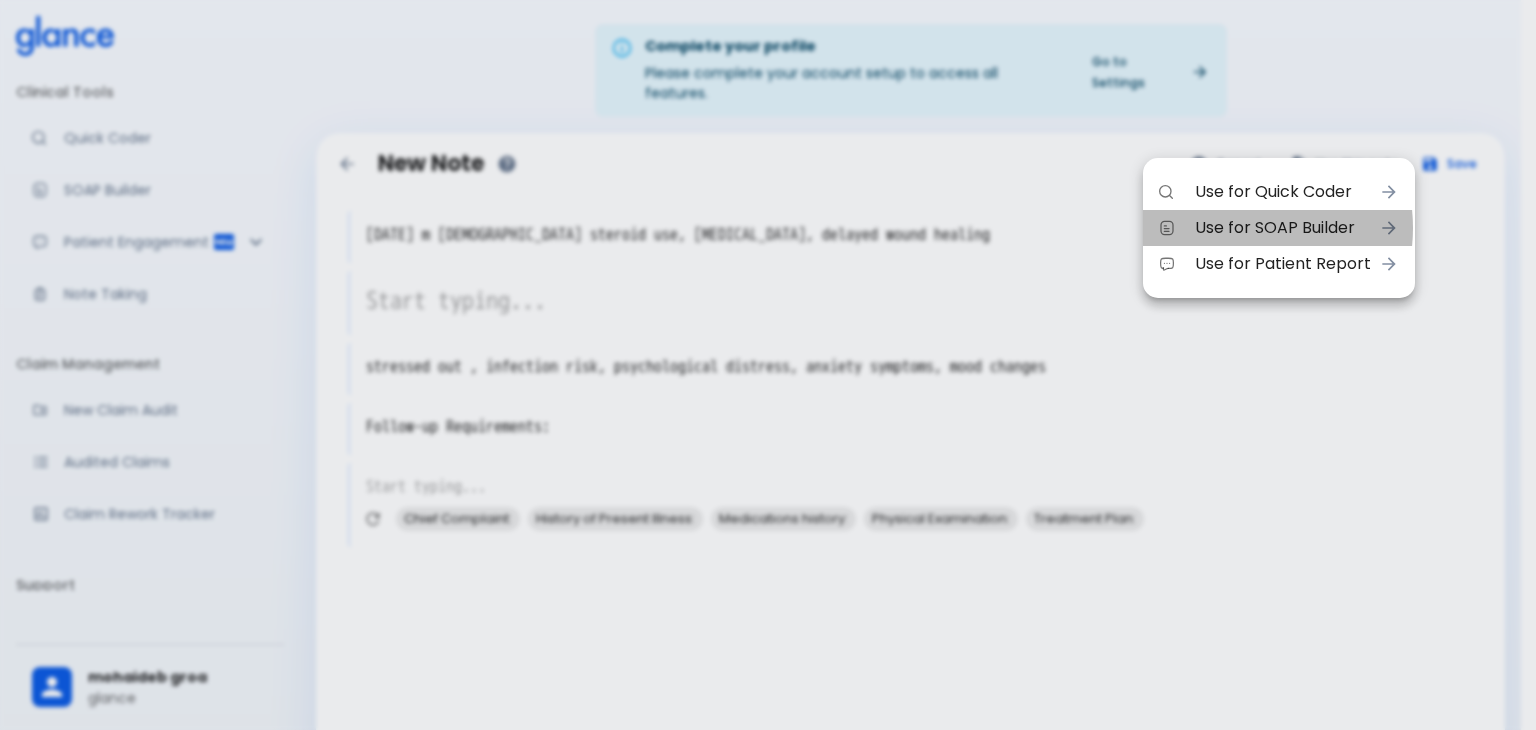 click on "Use for SOAP Builder" at bounding box center (1283, 228) 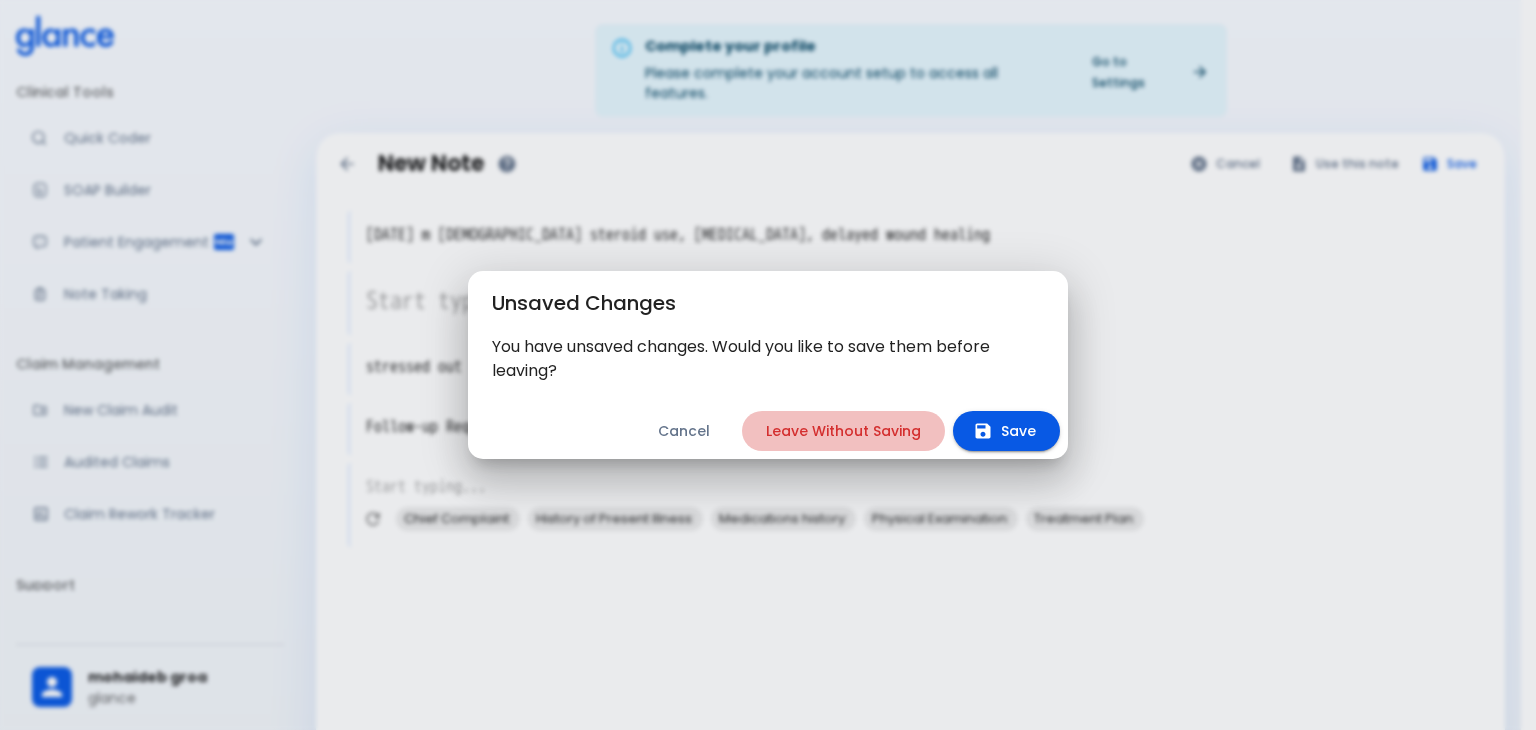 click on "Leave Without Saving" at bounding box center (843, 431) 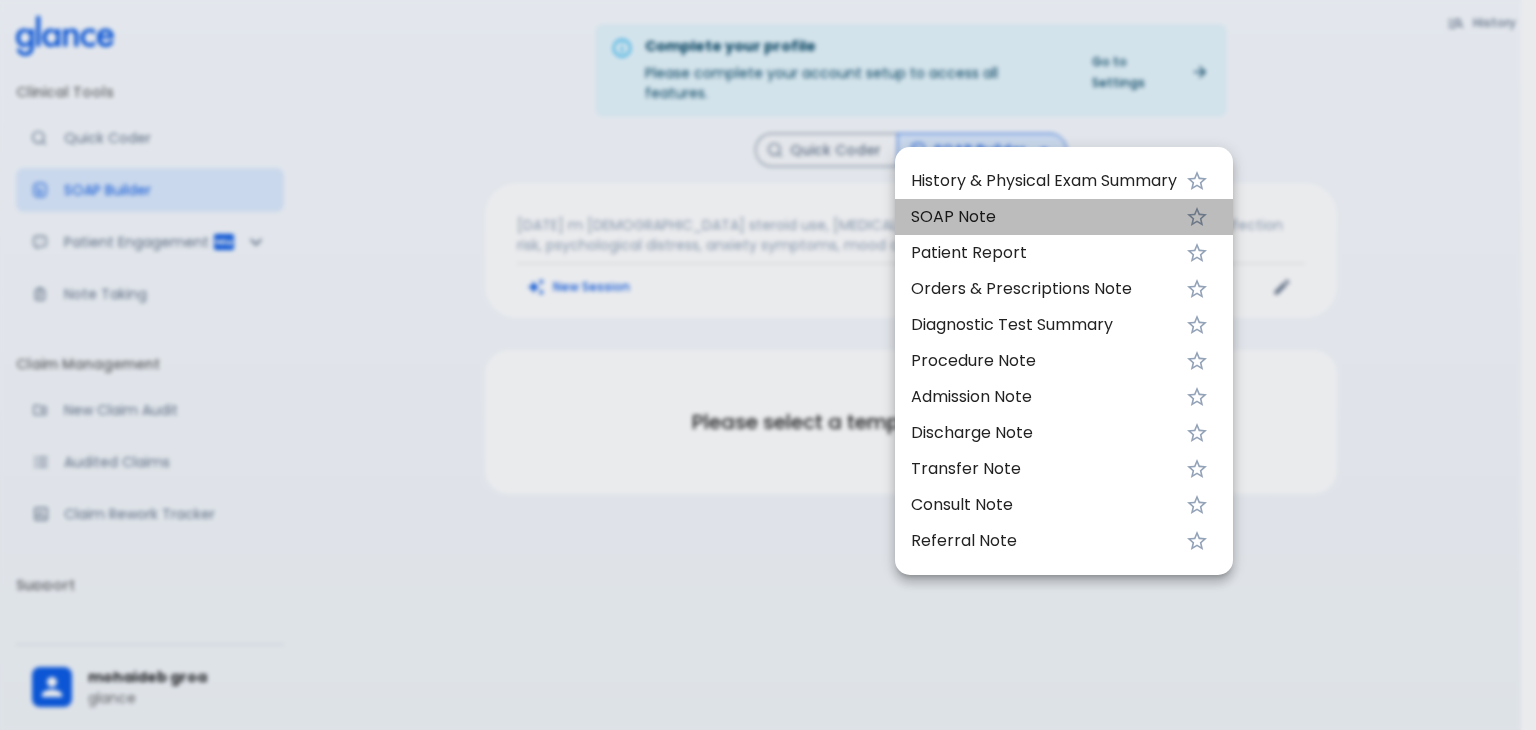 click on "SOAP Note" at bounding box center (1044, 217) 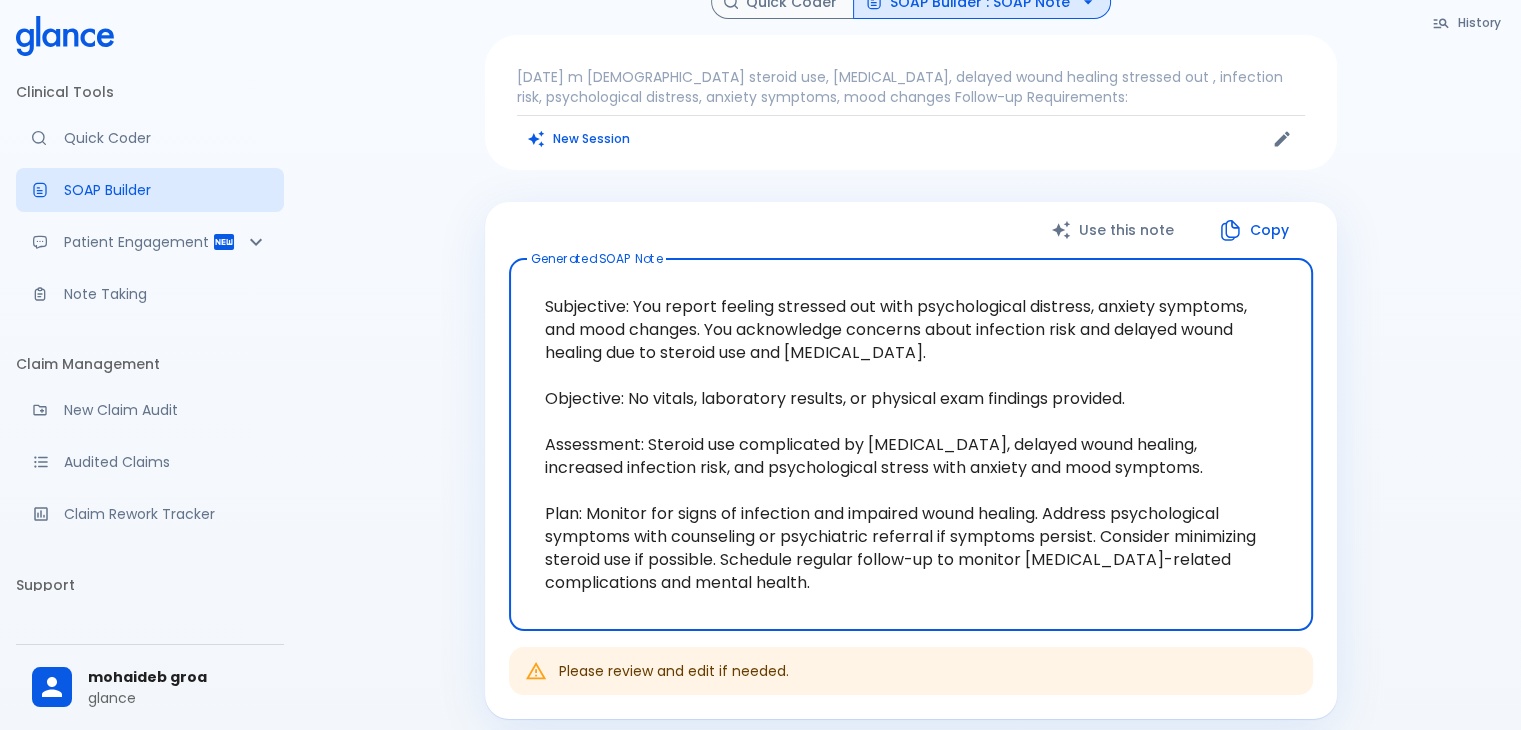 scroll, scrollTop: 0, scrollLeft: 0, axis: both 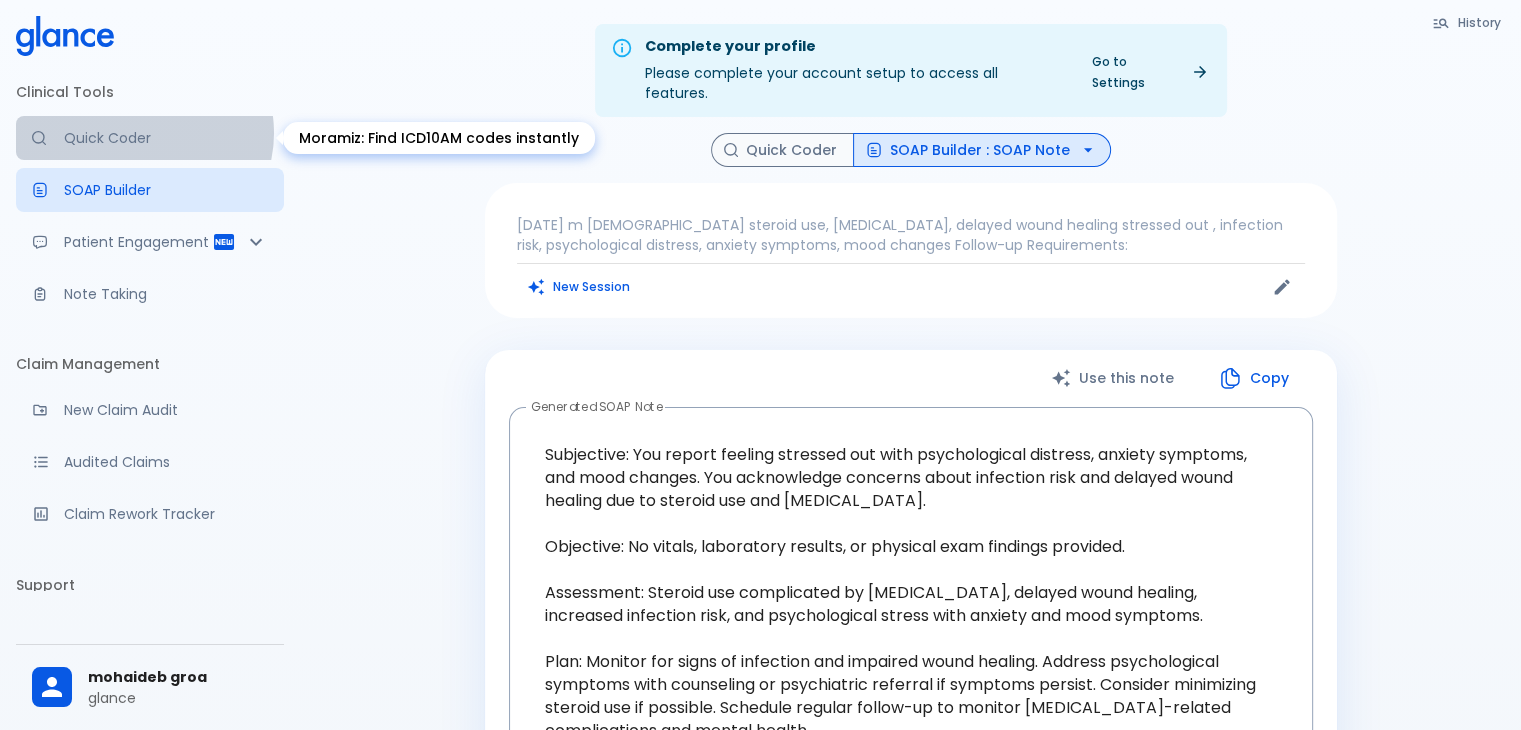 click on "Quick Coder" at bounding box center (166, 138) 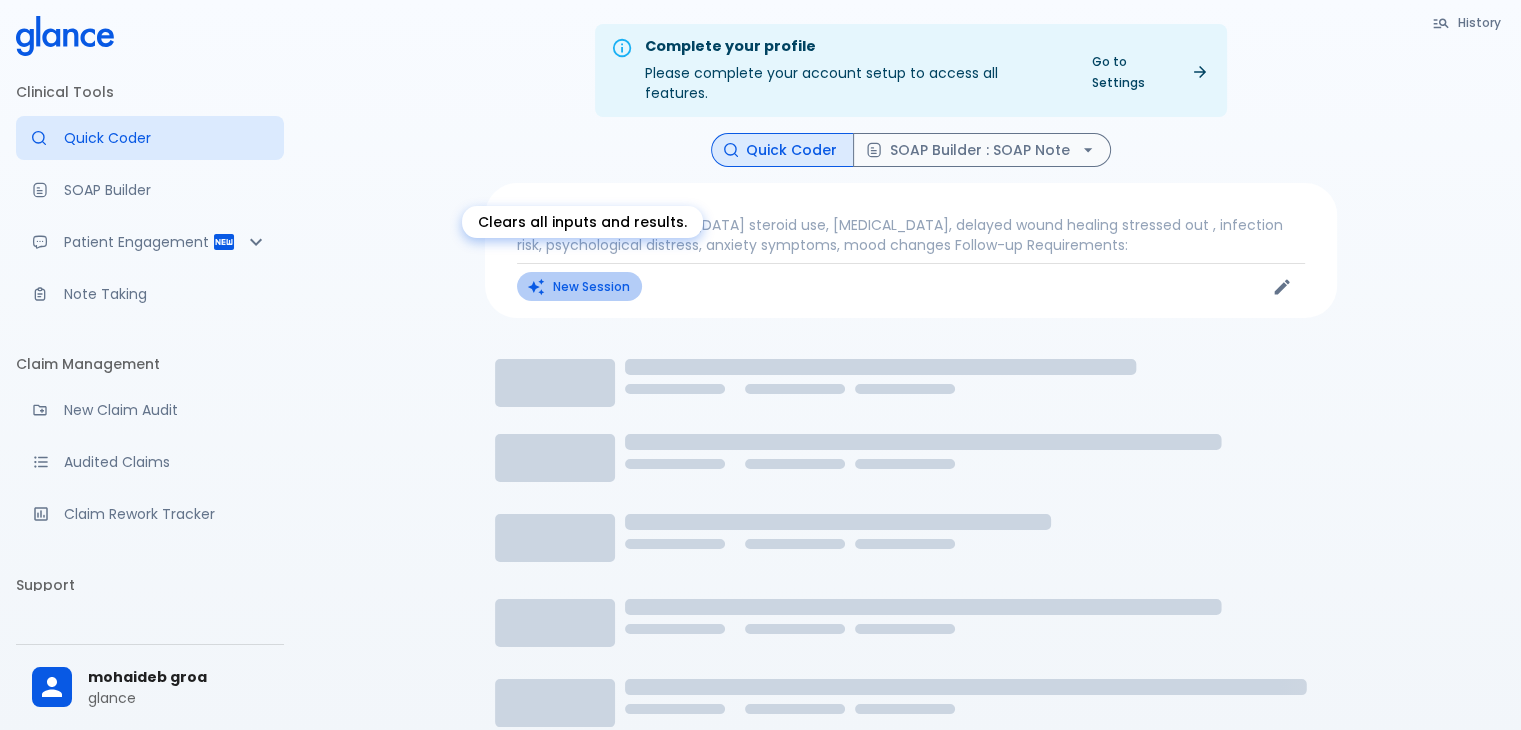 click on "New Session" at bounding box center (579, 286) 